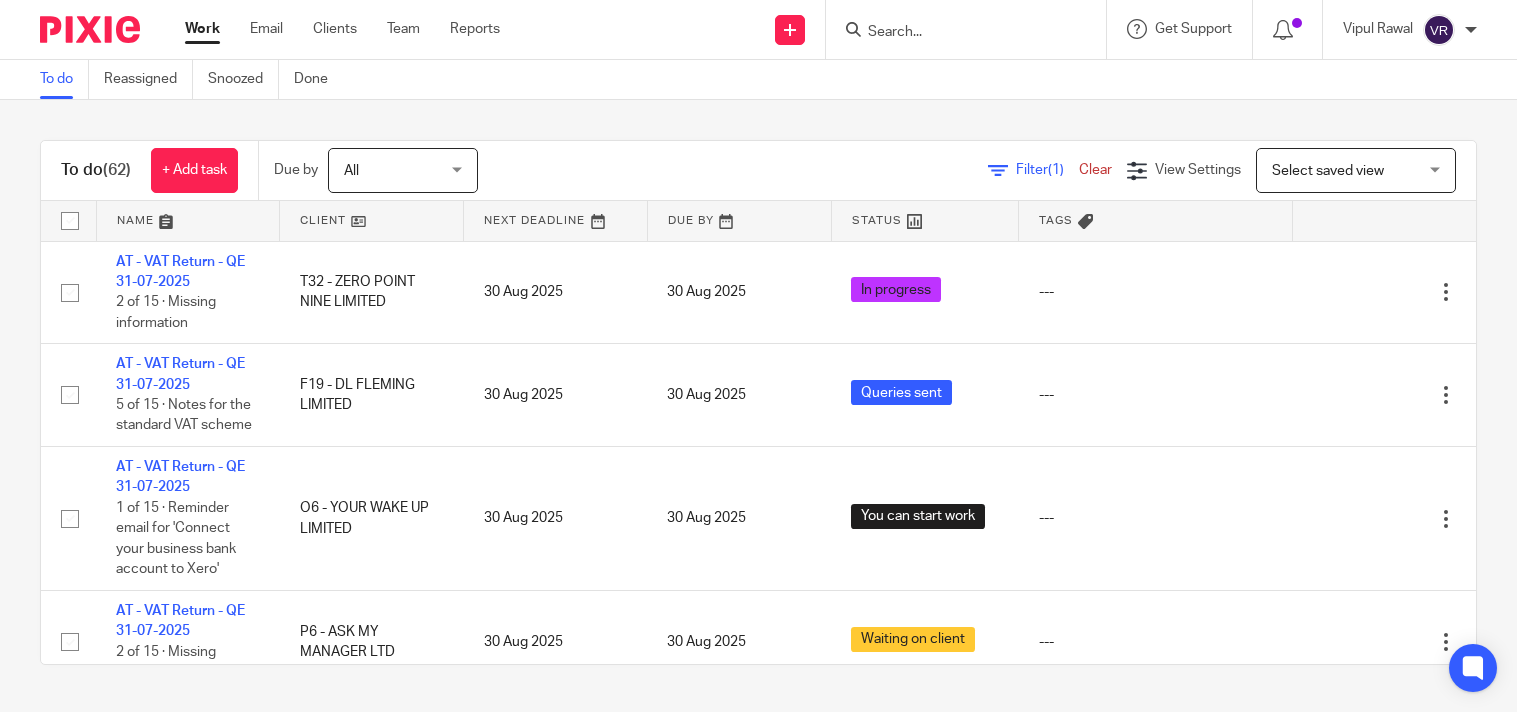 scroll, scrollTop: 0, scrollLeft: 0, axis: both 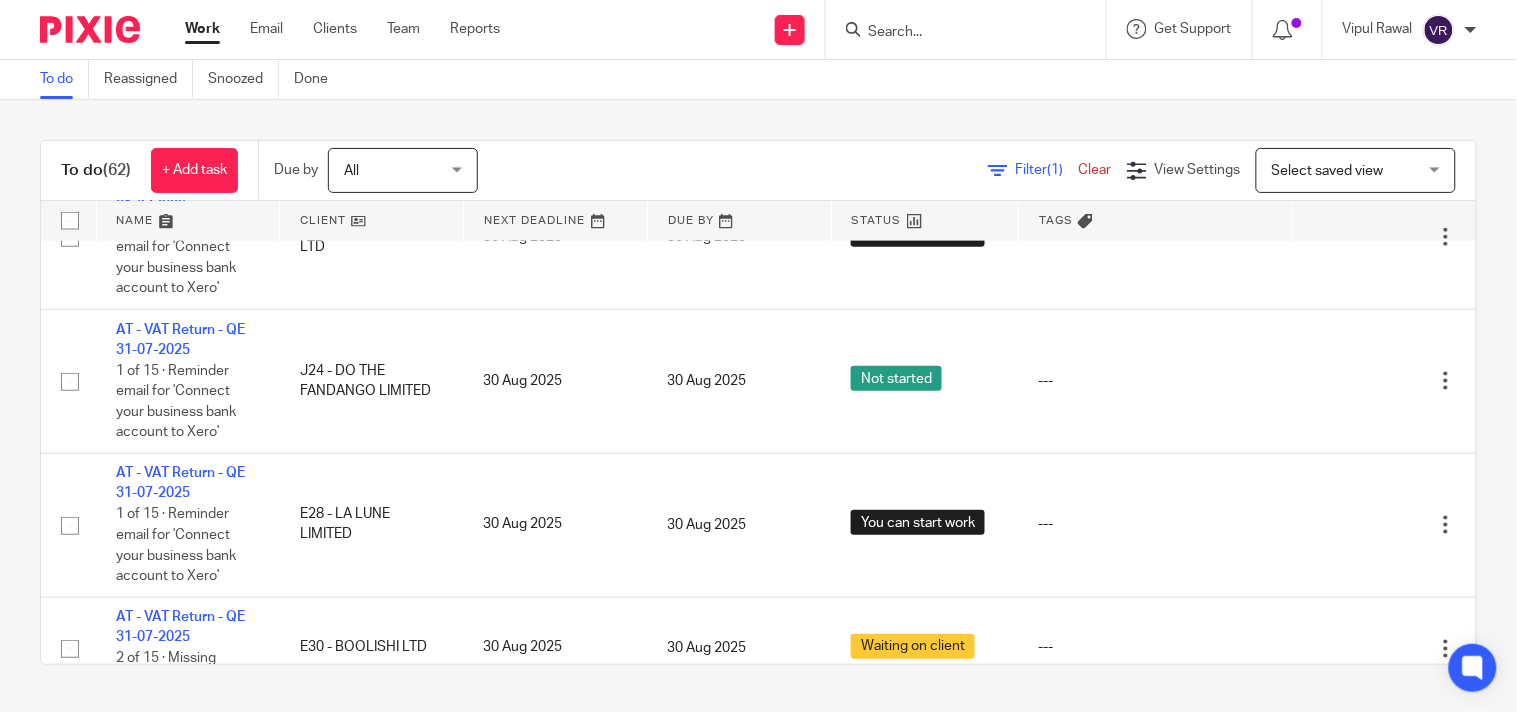 click on "To do
(62)   + Add task    Due by
All
All
Today
Tomorrow
This week
Next week
This month
Next month
All
all     Filter
(1) Clear     View Settings   View Settings     (1) Filters   Clear   Save     Manage saved views
Select saved view
Select saved view
Select saved view
All tasks
Cs01
Dormant
No dormant, utrs
Paye reg
Ready to file
Vat reg
Name     Client     Next Deadline     Due By     Status   Tags       AT - VAT Return - QE 31-07-2025
T32 - ZERO POINT NINE LIMITED
30 Aug 2025" at bounding box center (758, 402) 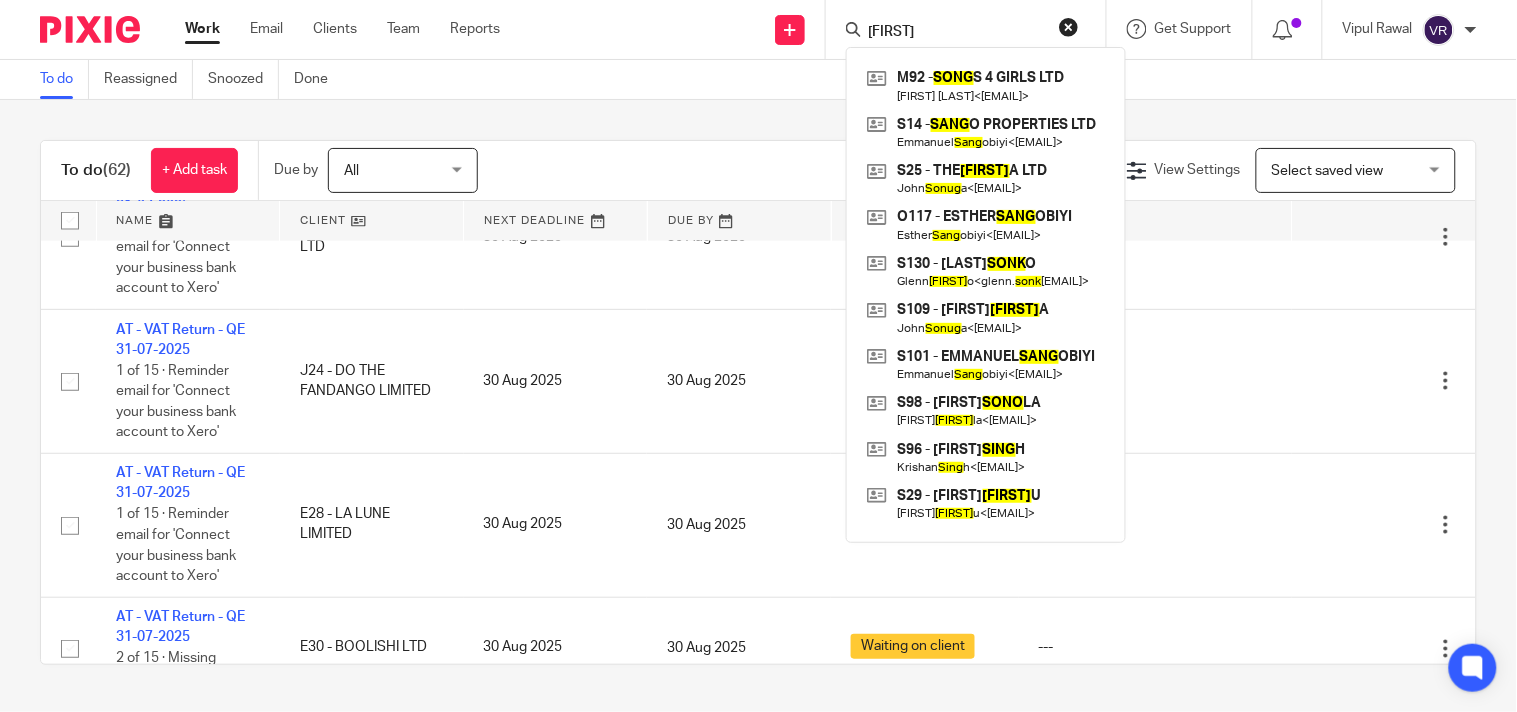type on "Song" 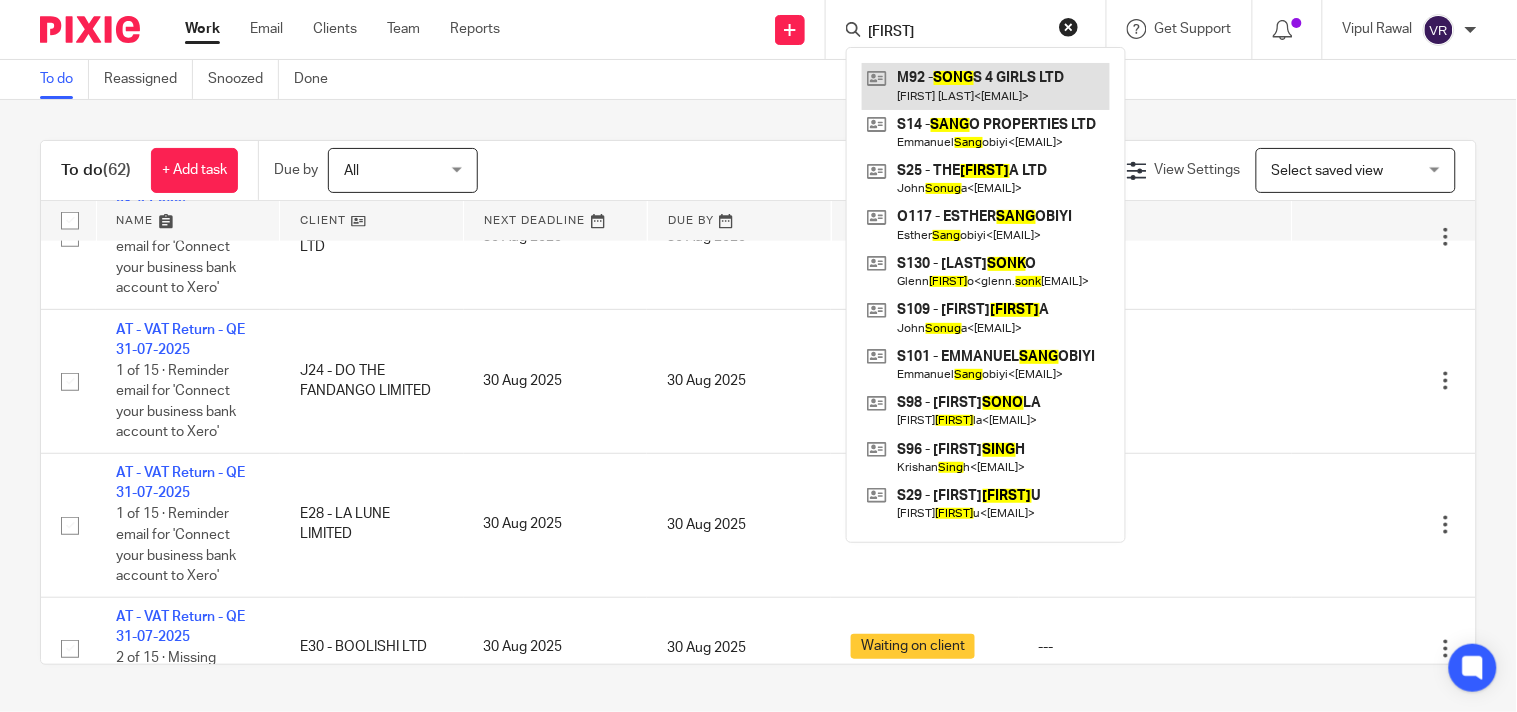click at bounding box center [986, 86] 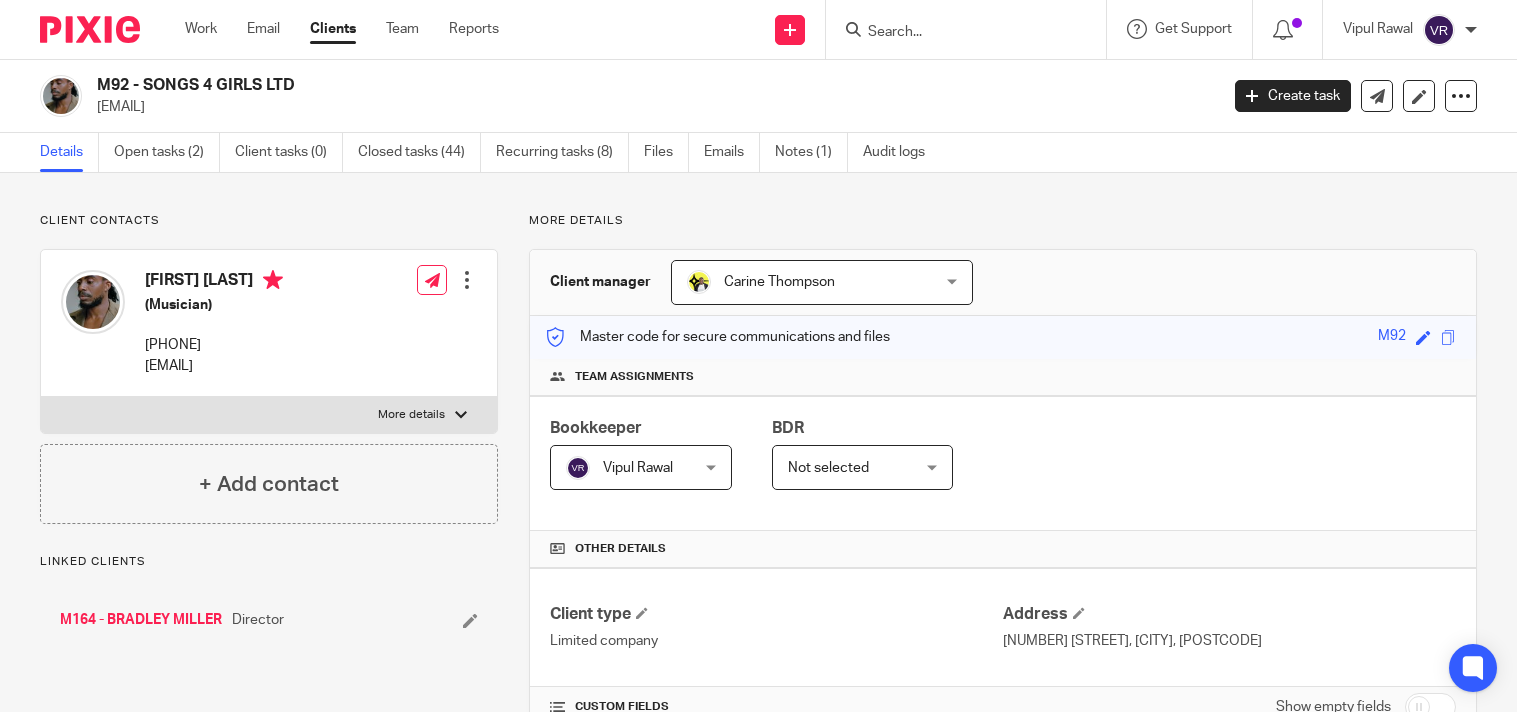 scroll, scrollTop: 0, scrollLeft: 0, axis: both 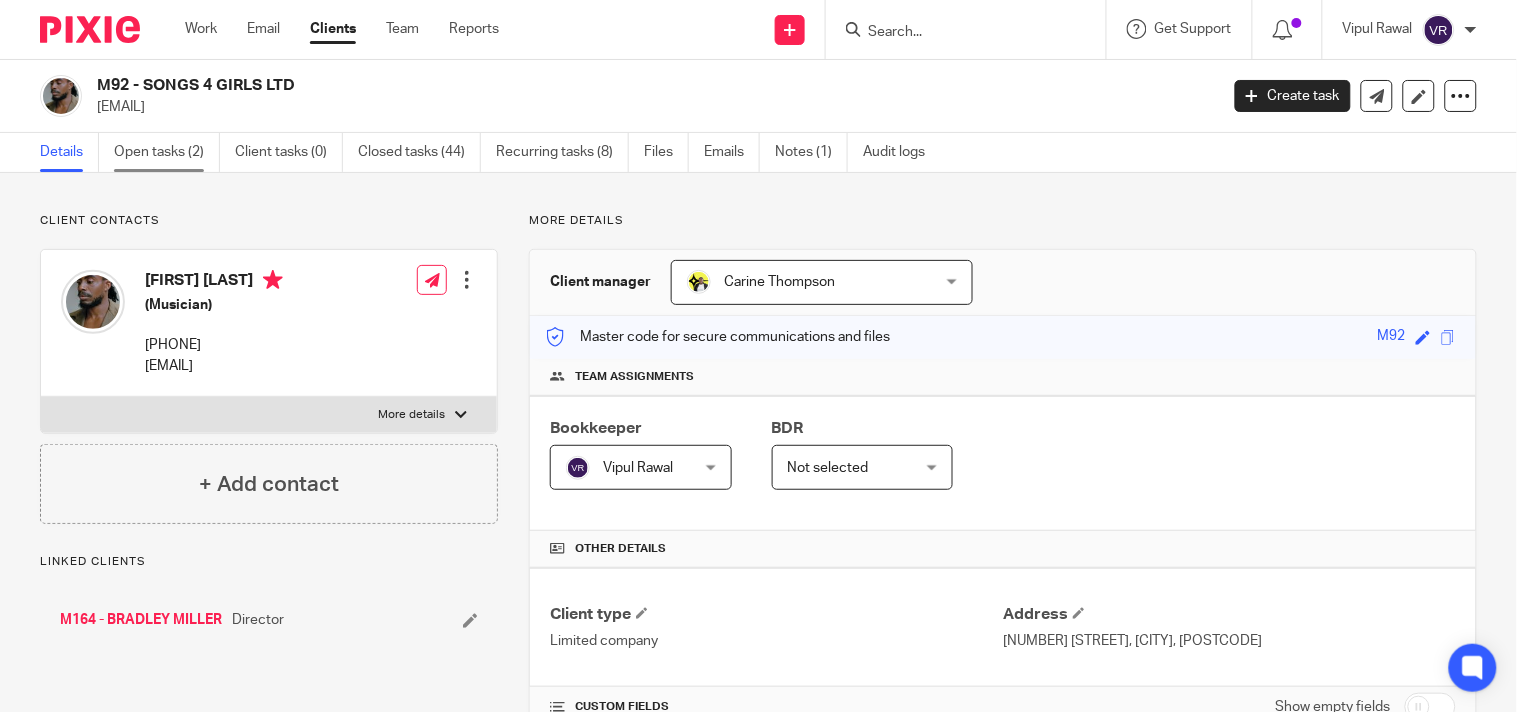 click on "Open tasks (2)" at bounding box center [167, 152] 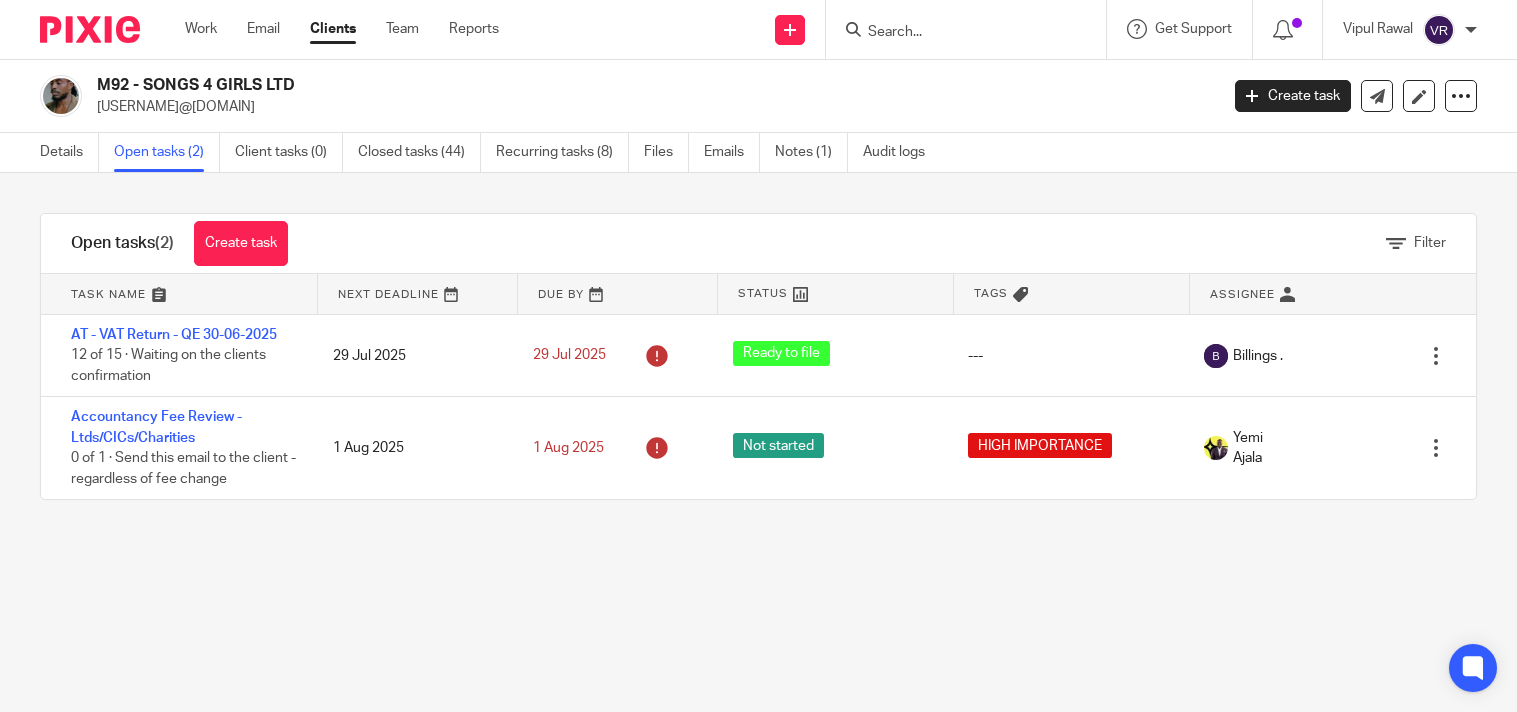 scroll, scrollTop: 0, scrollLeft: 0, axis: both 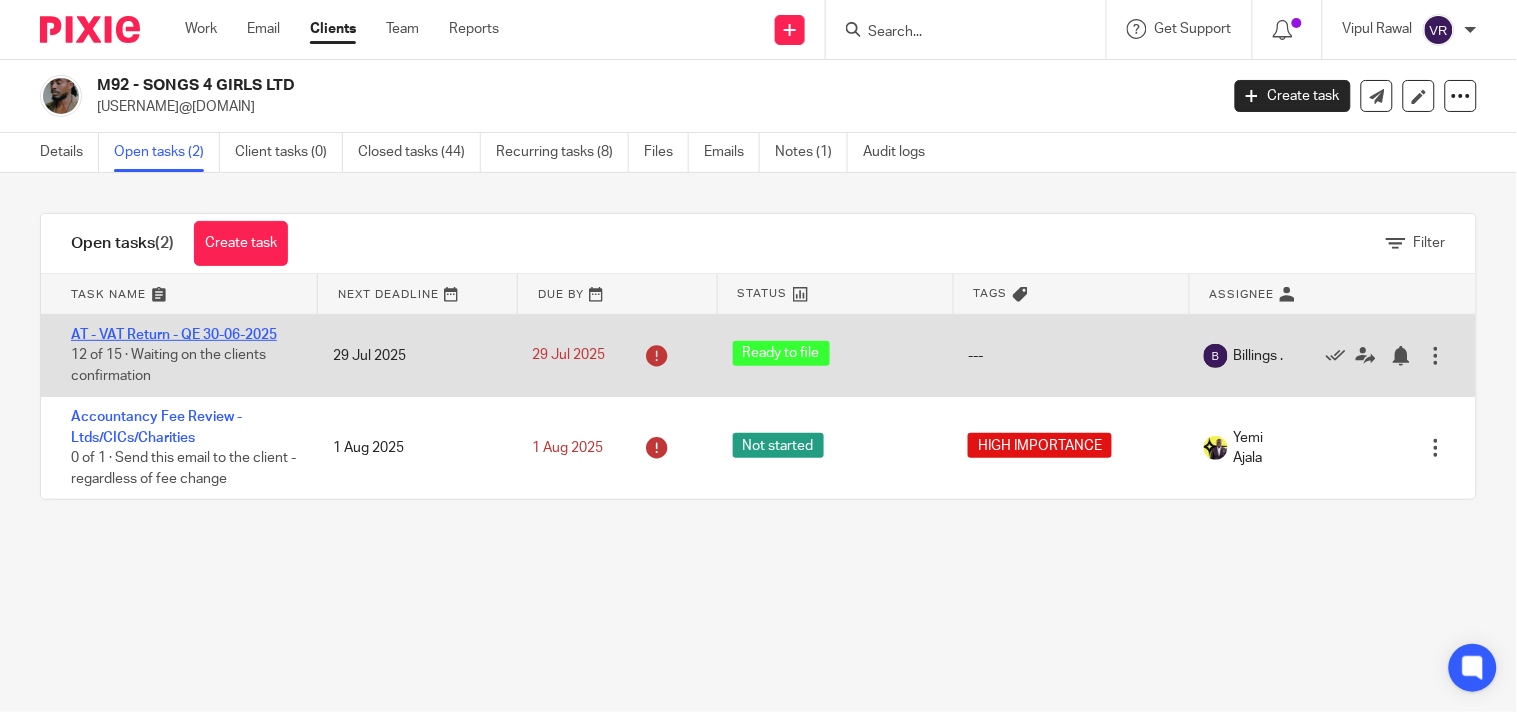 click on "AT - VAT Return - QE 30-06-2025" at bounding box center (174, 335) 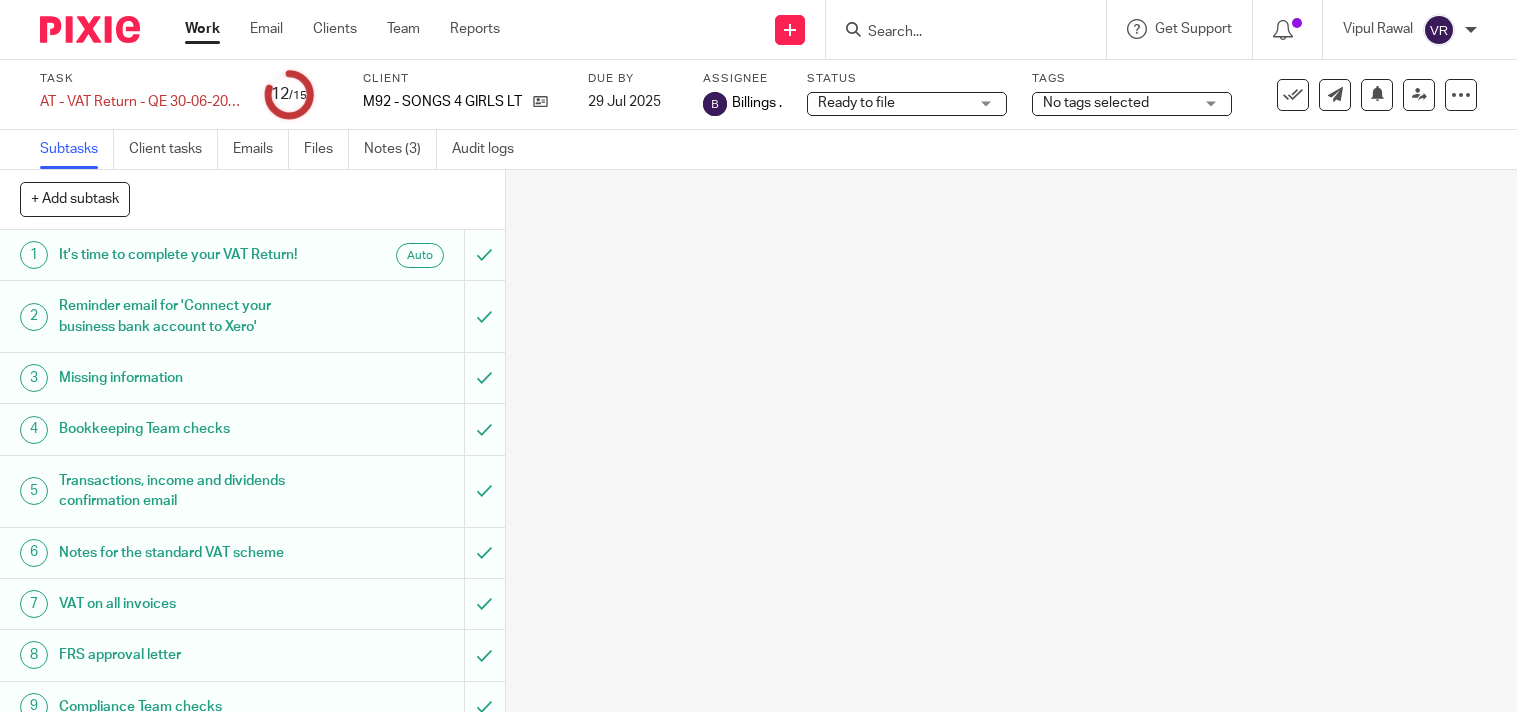 scroll, scrollTop: 0, scrollLeft: 0, axis: both 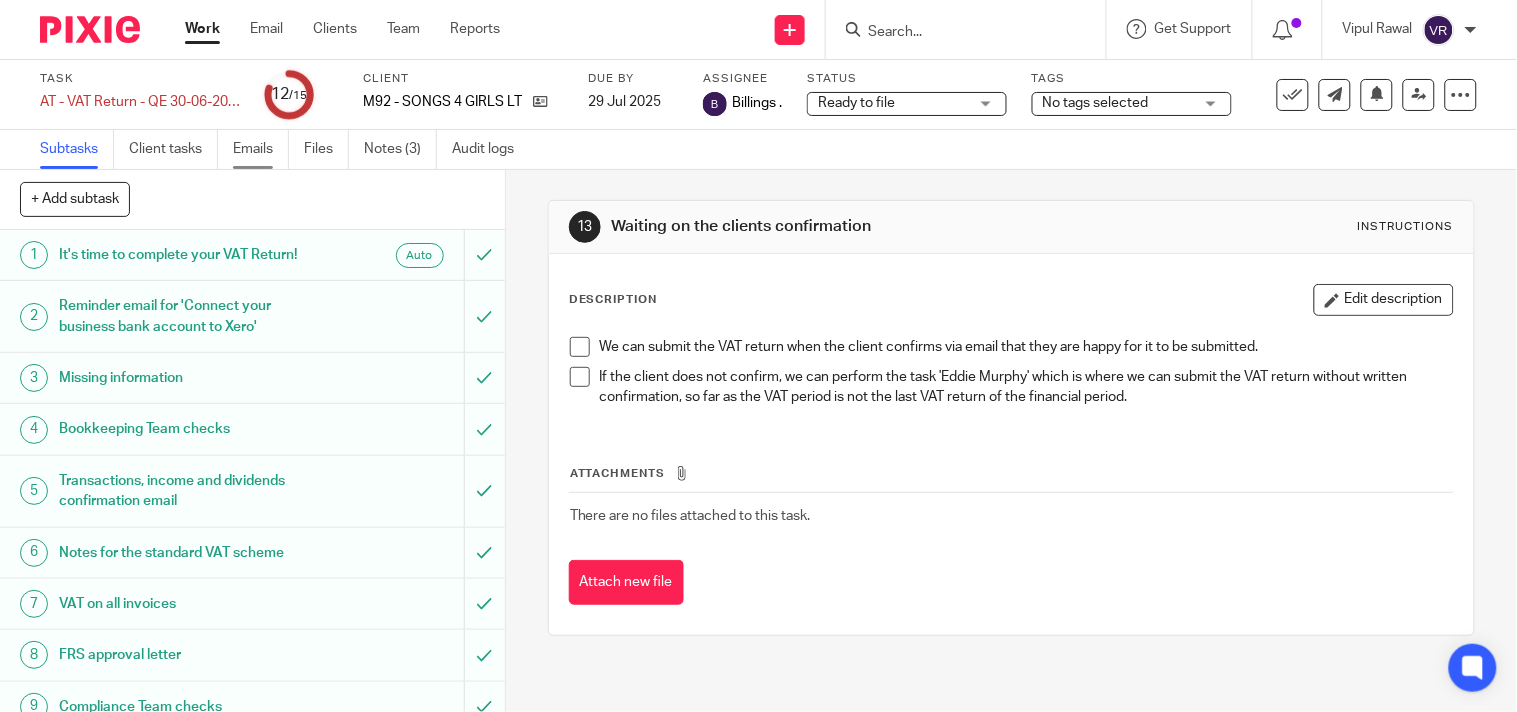 click on "Emails" at bounding box center (261, 149) 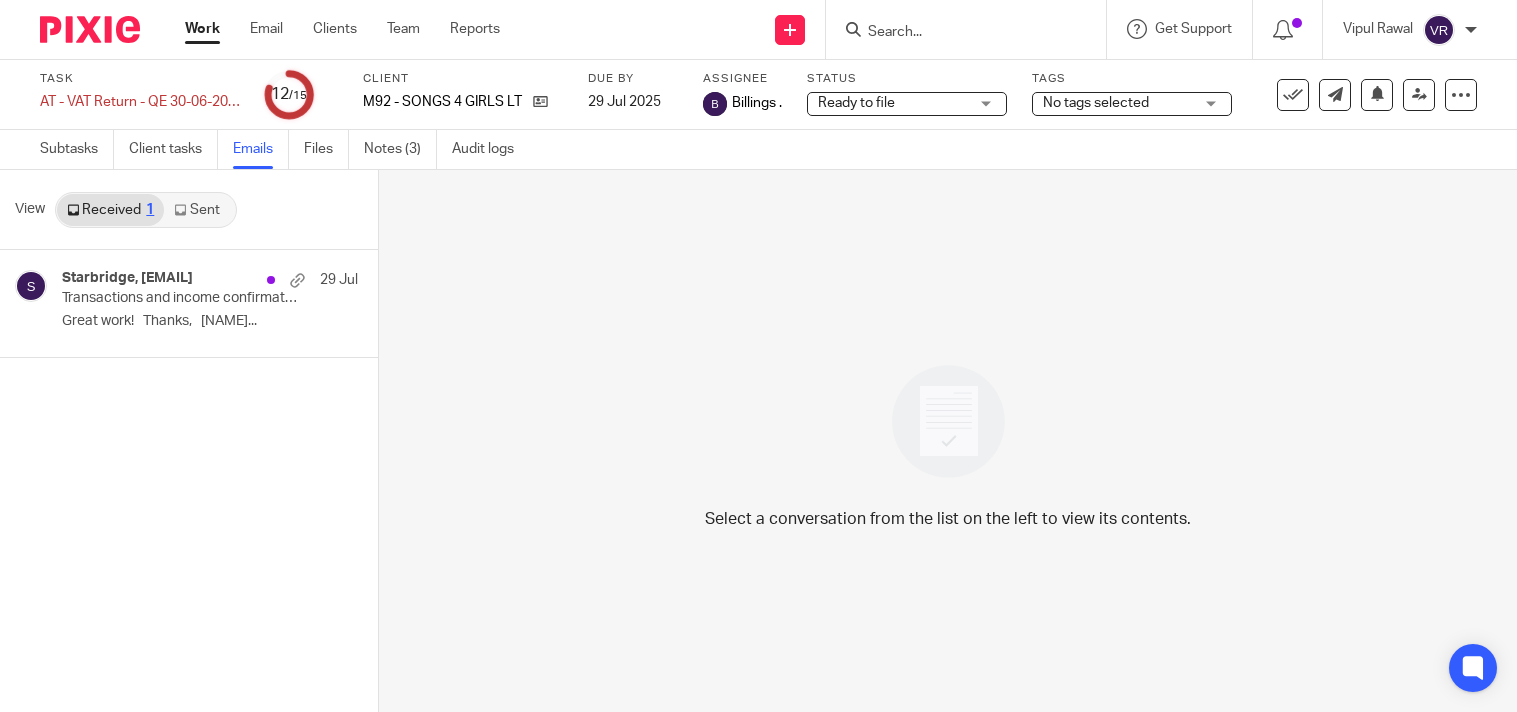 scroll, scrollTop: 0, scrollLeft: 0, axis: both 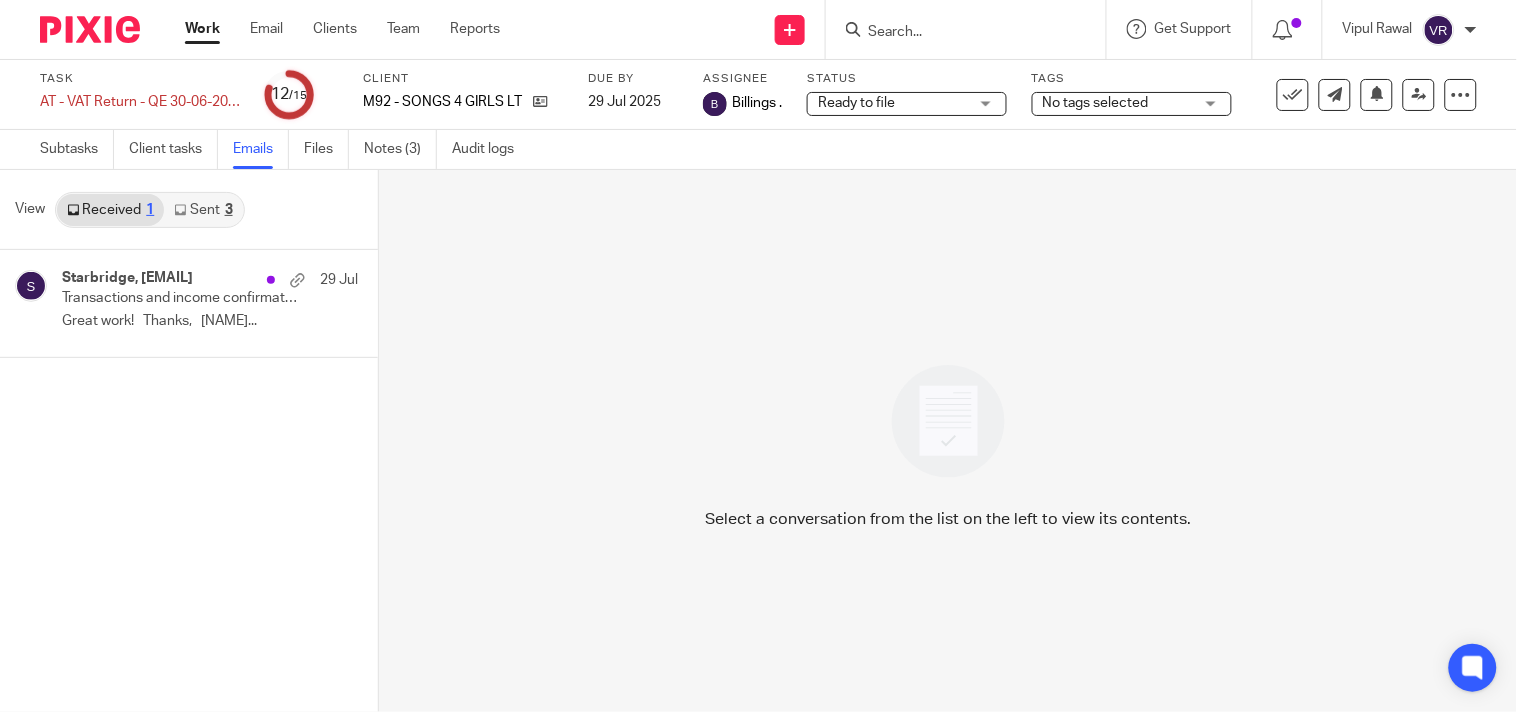 click on "Sent
3" at bounding box center [203, 210] 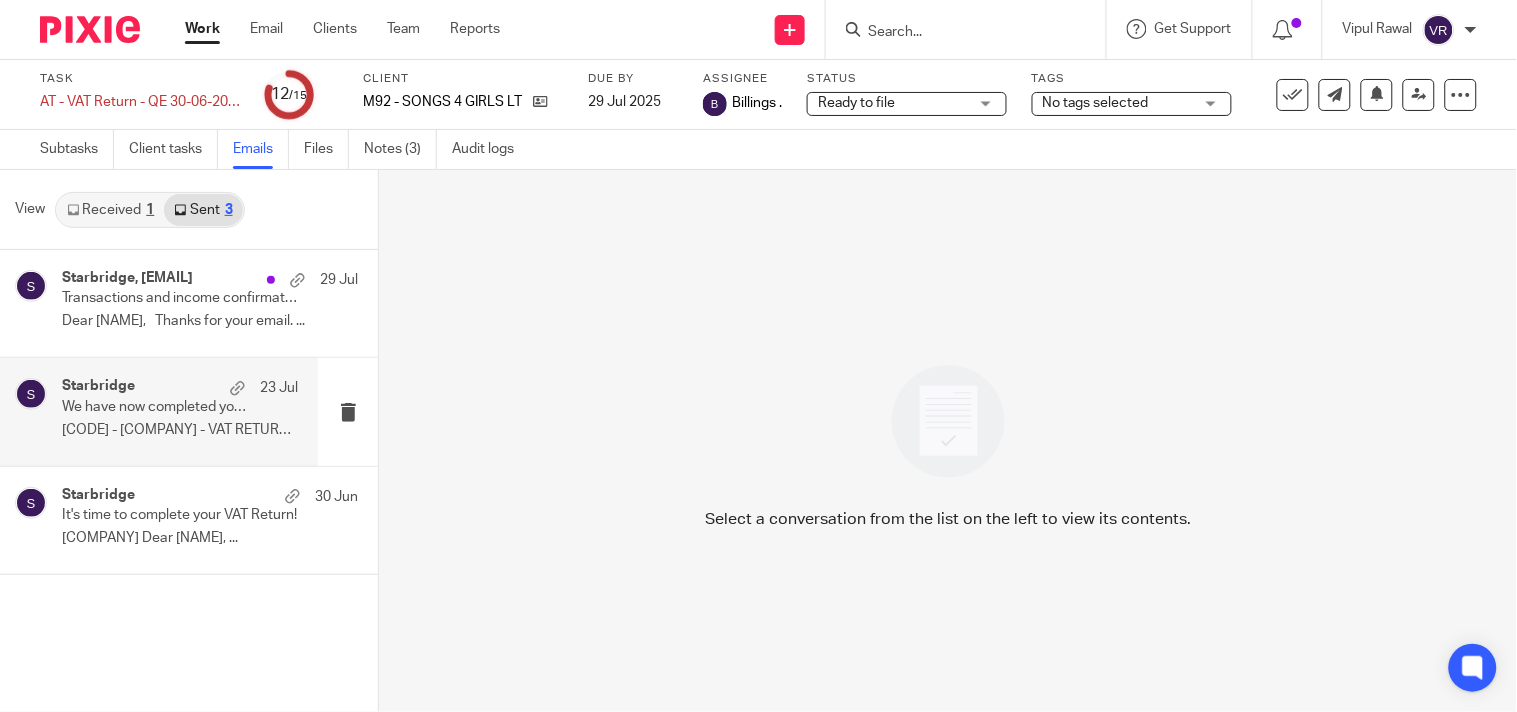 click on "We have now completed your VAT Return - PLEASE CONFIRM!" at bounding box center (156, 407) 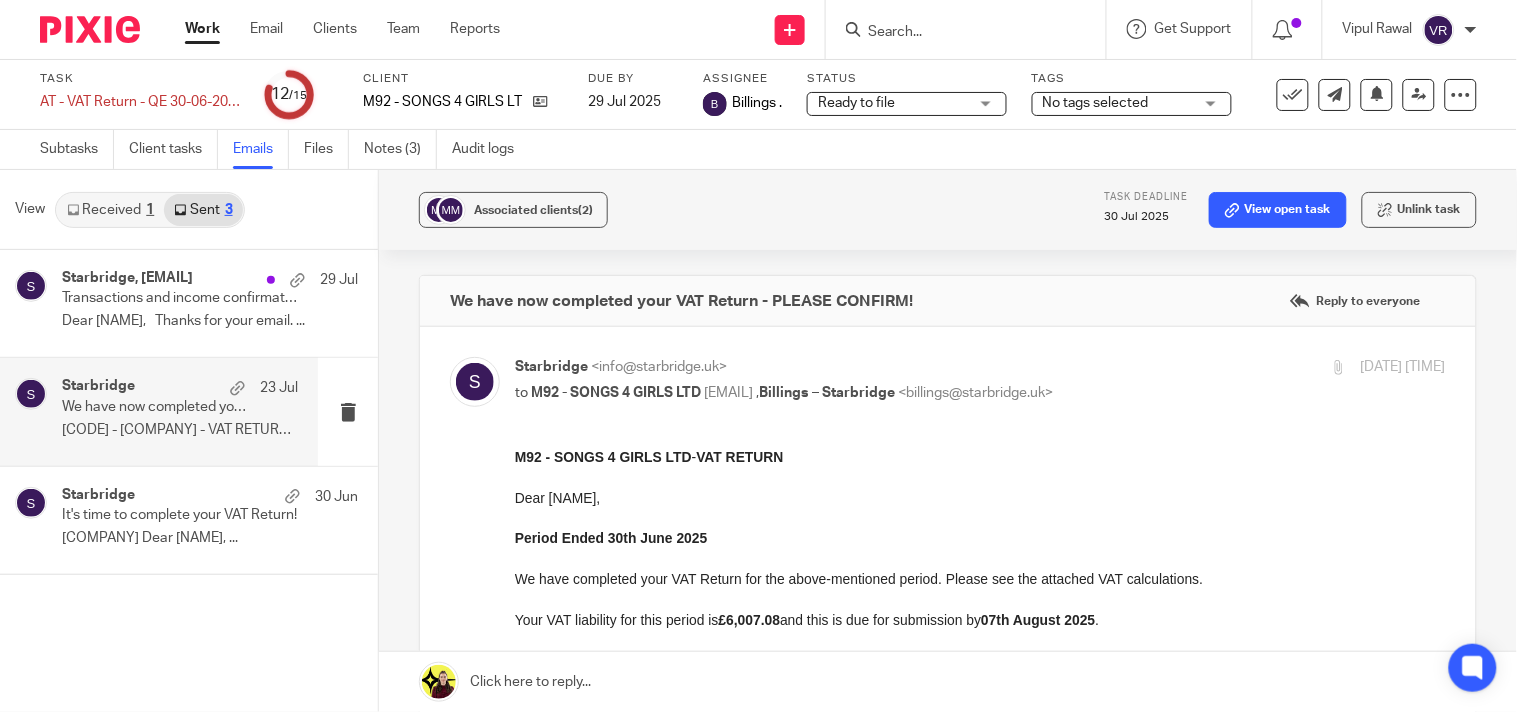 scroll, scrollTop: 0, scrollLeft: 0, axis: both 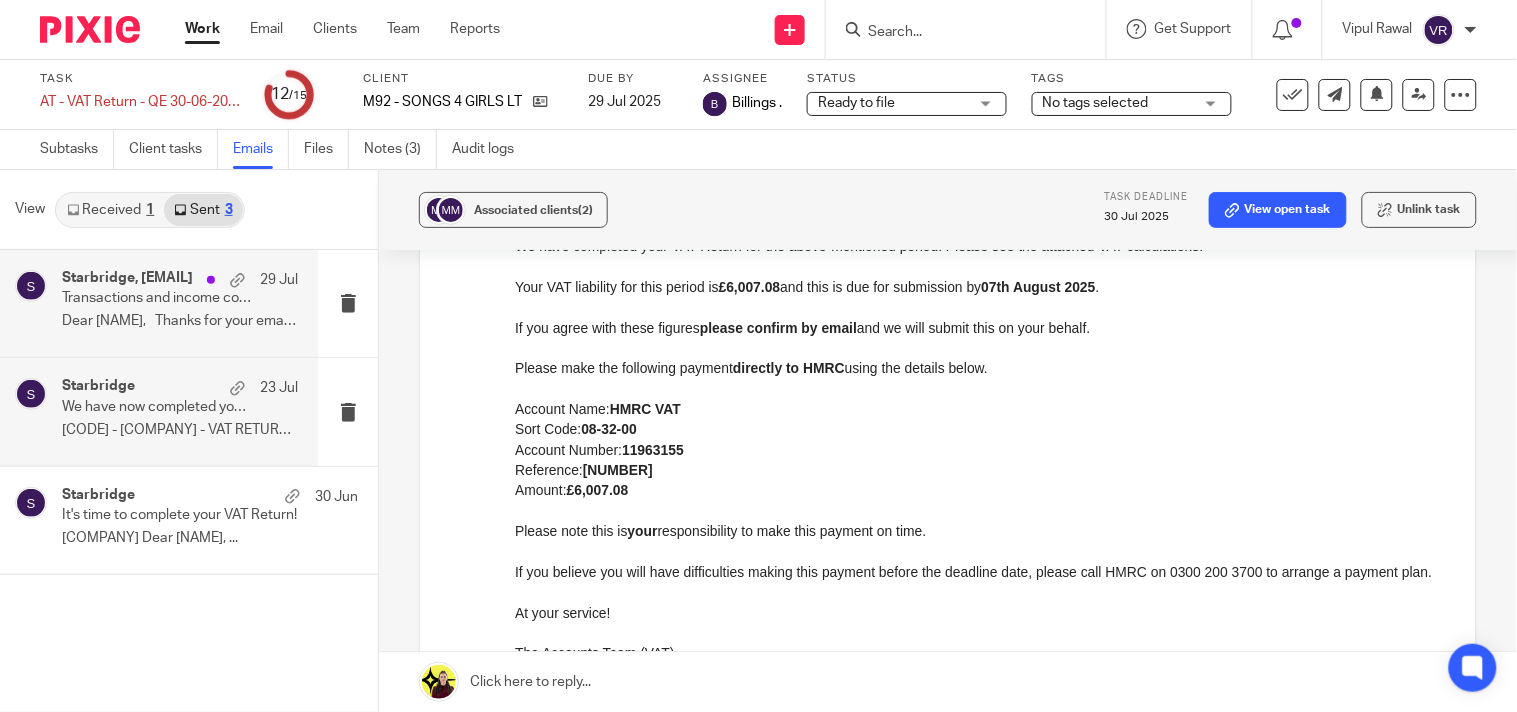 click on "Dear [NAME],     Thanks for your email. ..." at bounding box center (180, 321) 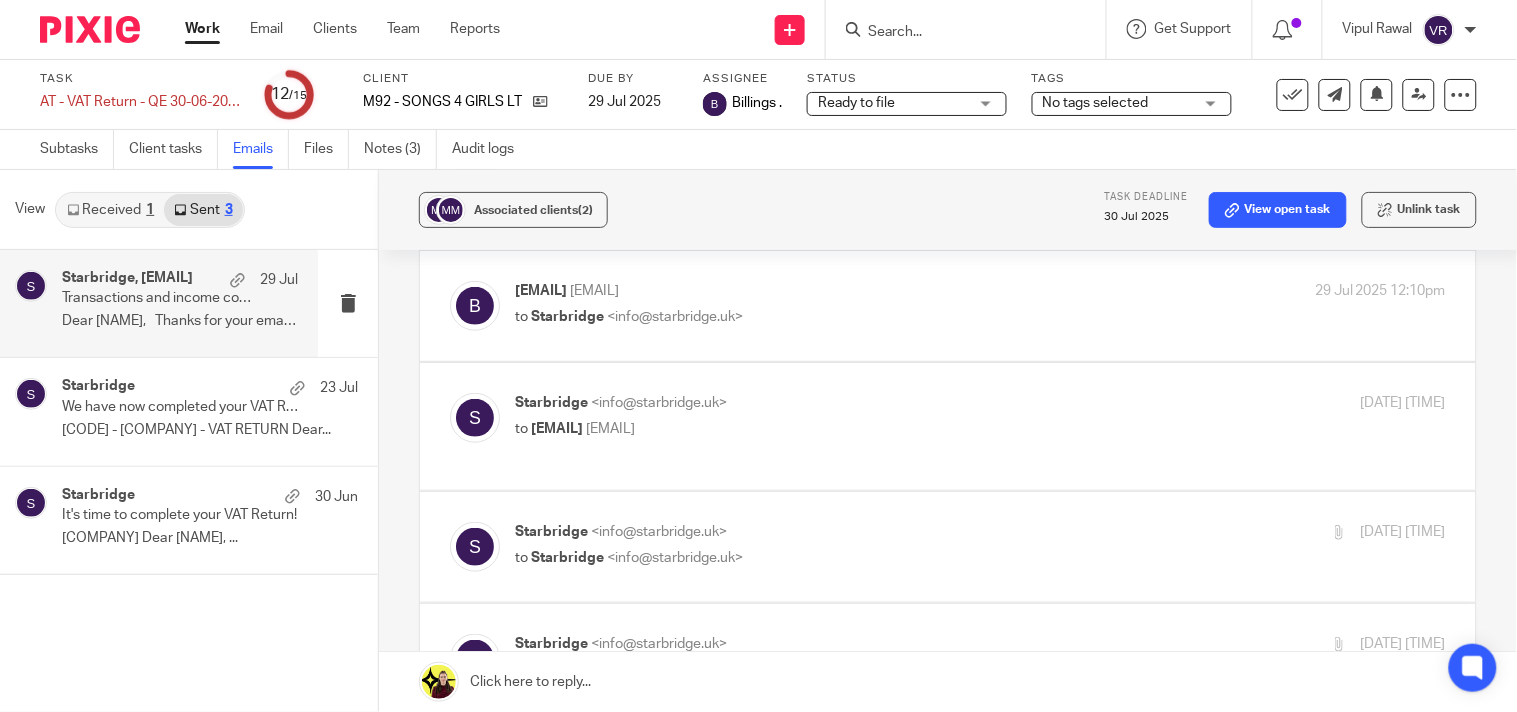 scroll, scrollTop: 0, scrollLeft: 0, axis: both 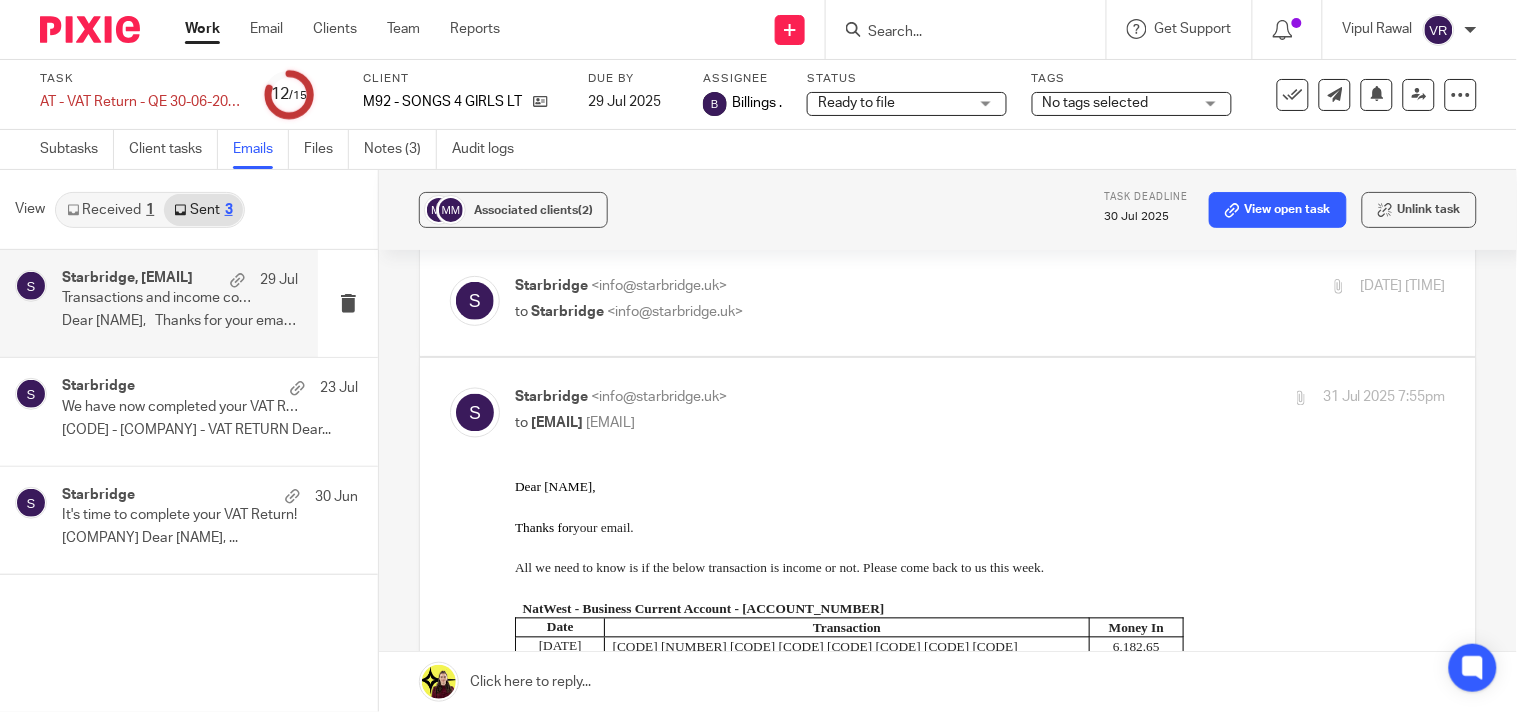 click on "to
Starbridge
[EMAIL]" at bounding box center (825, 312) 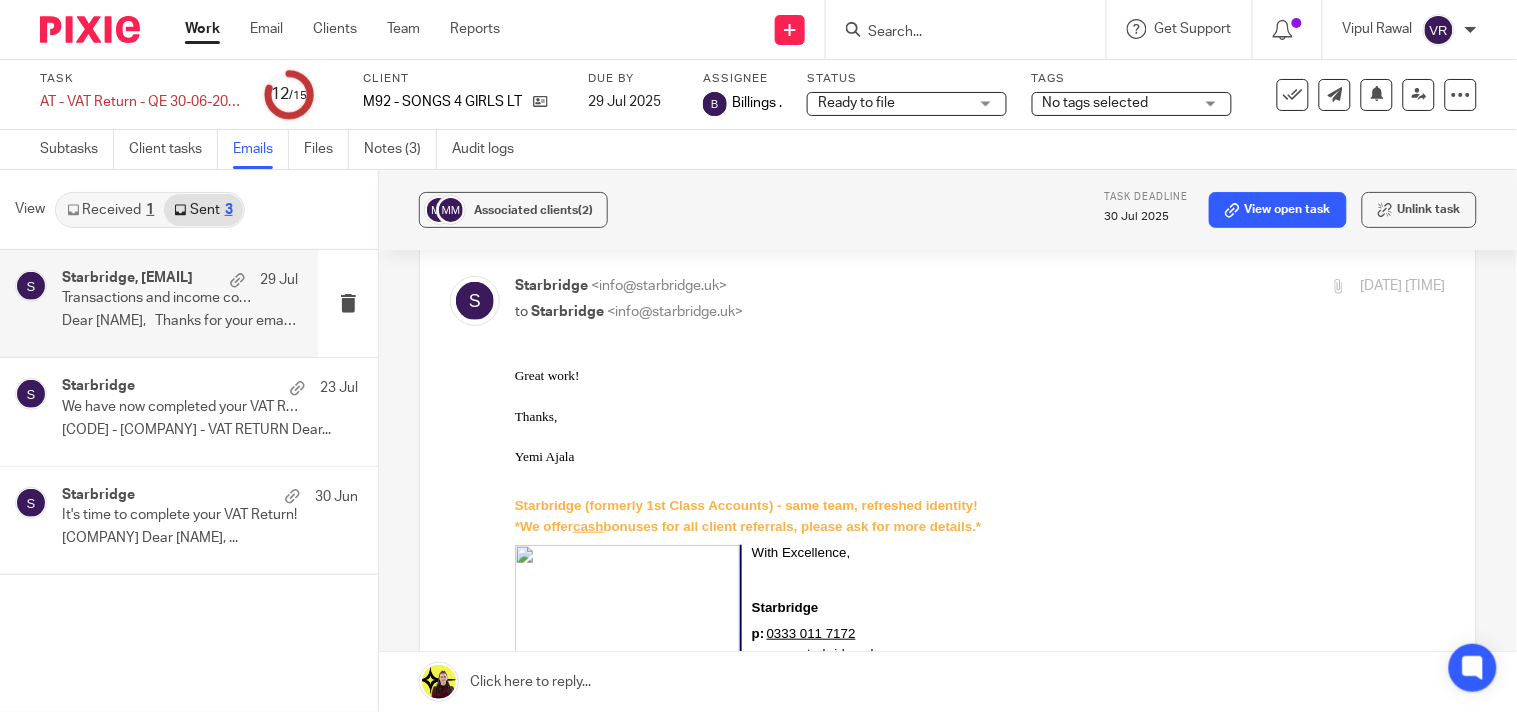 scroll, scrollTop: 0, scrollLeft: 0, axis: both 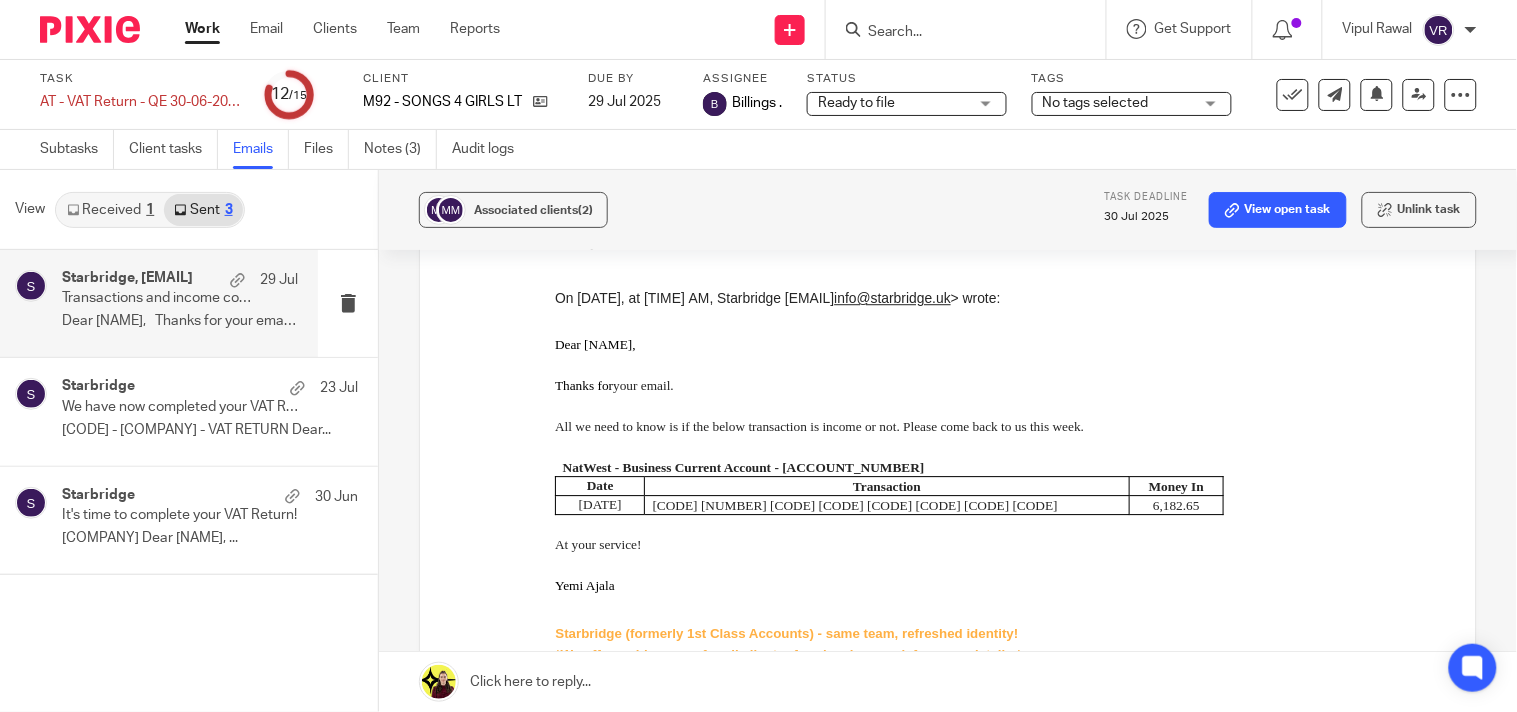 click on "Received
1" at bounding box center (110, 210) 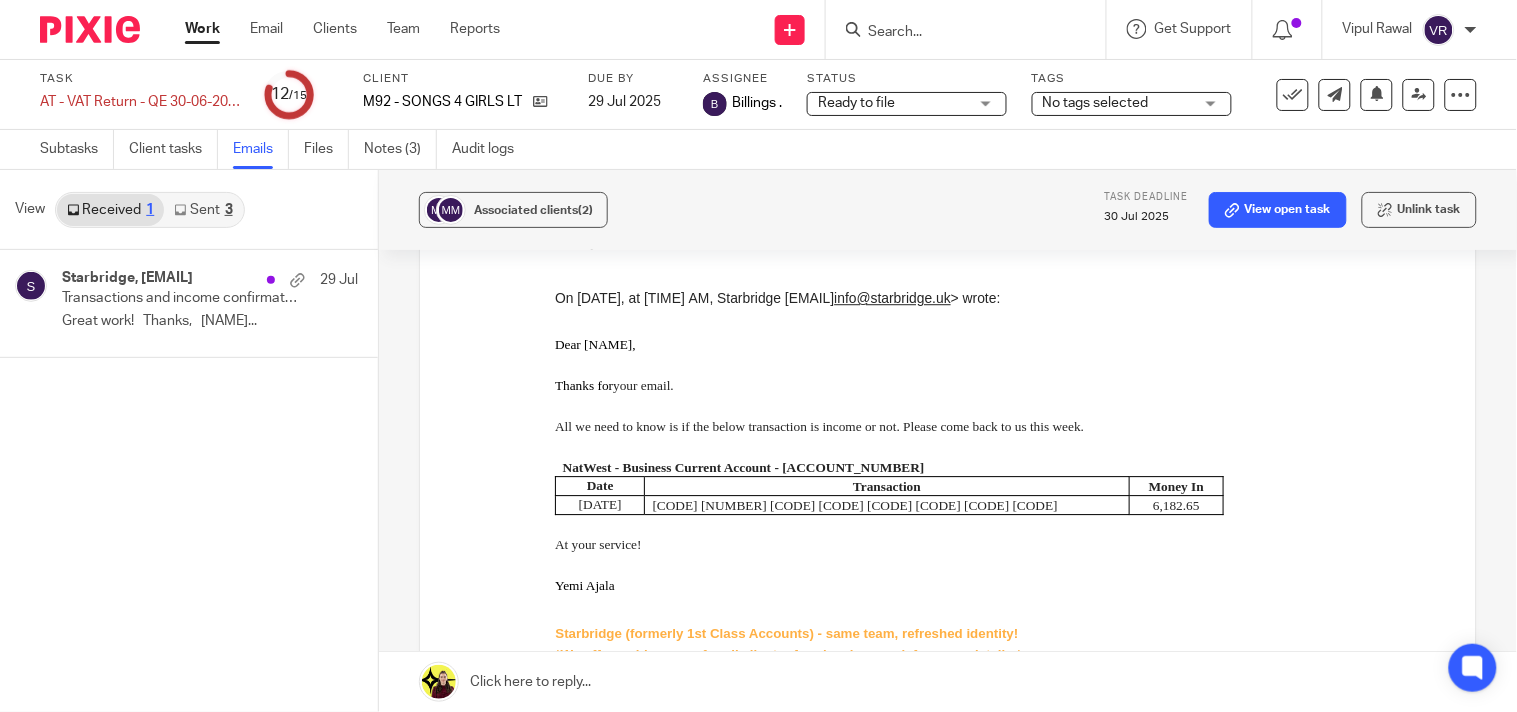click on "Sent
3" at bounding box center [203, 210] 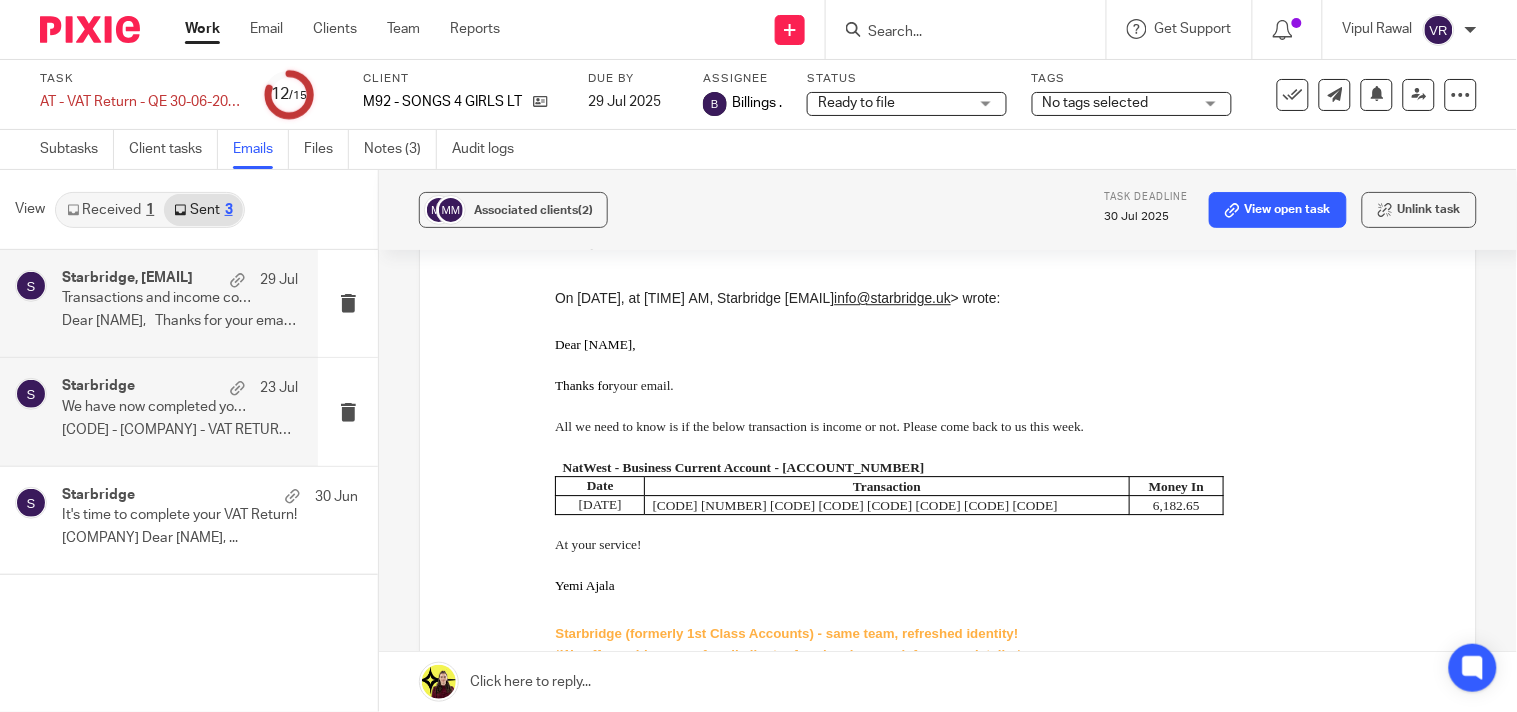click on "[CODE] - [COMPANY] - VAT RETURN     Dear..." at bounding box center [180, 430] 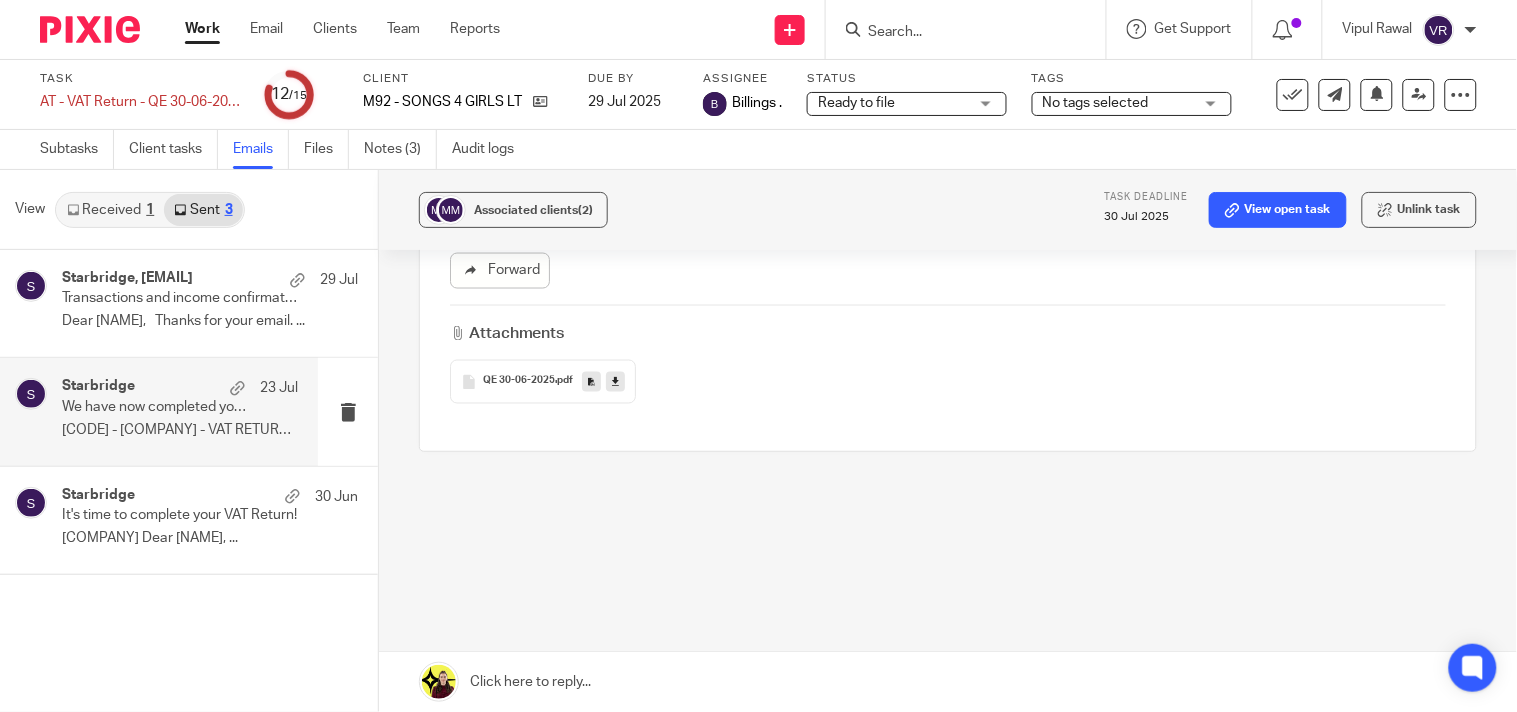 scroll, scrollTop: 0, scrollLeft: 0, axis: both 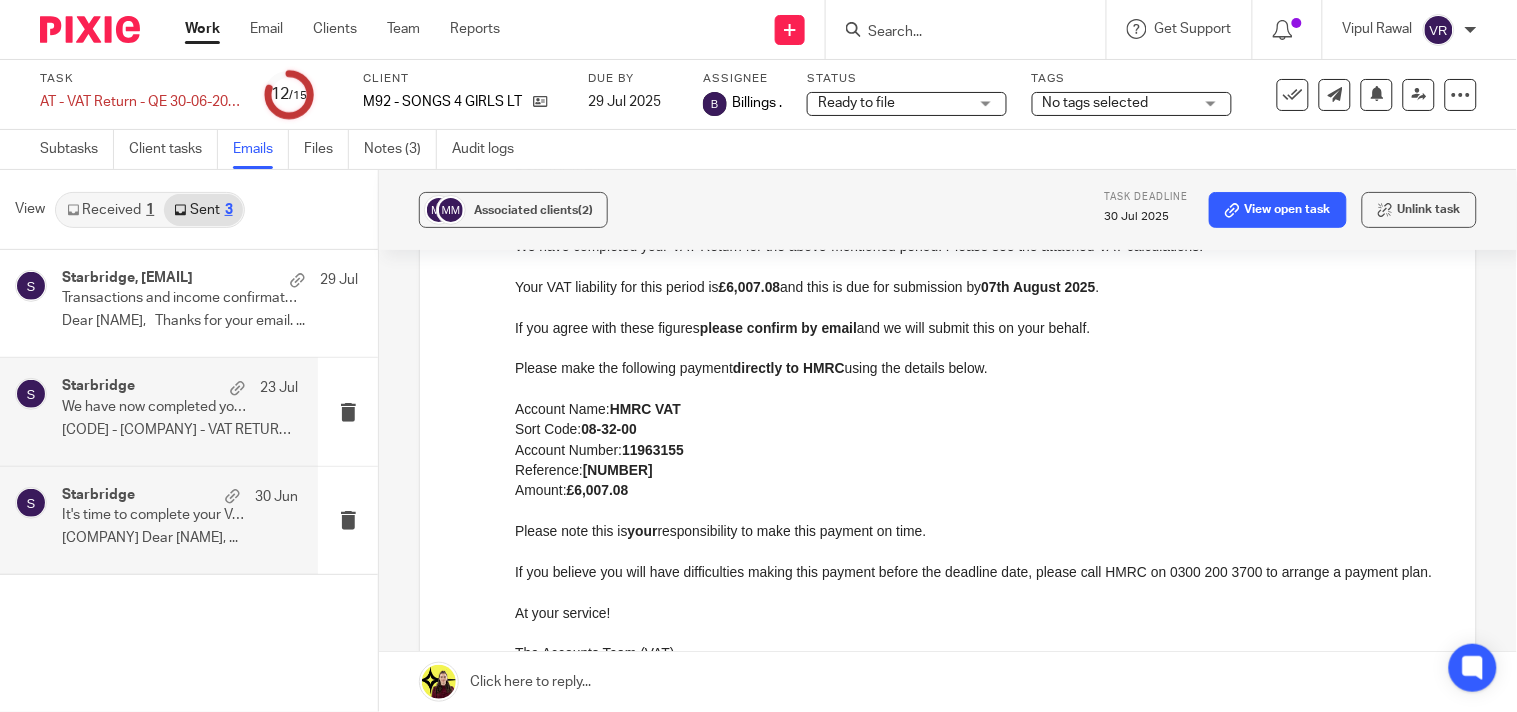 click on "Starbridge
[DATE]" at bounding box center (180, 497) 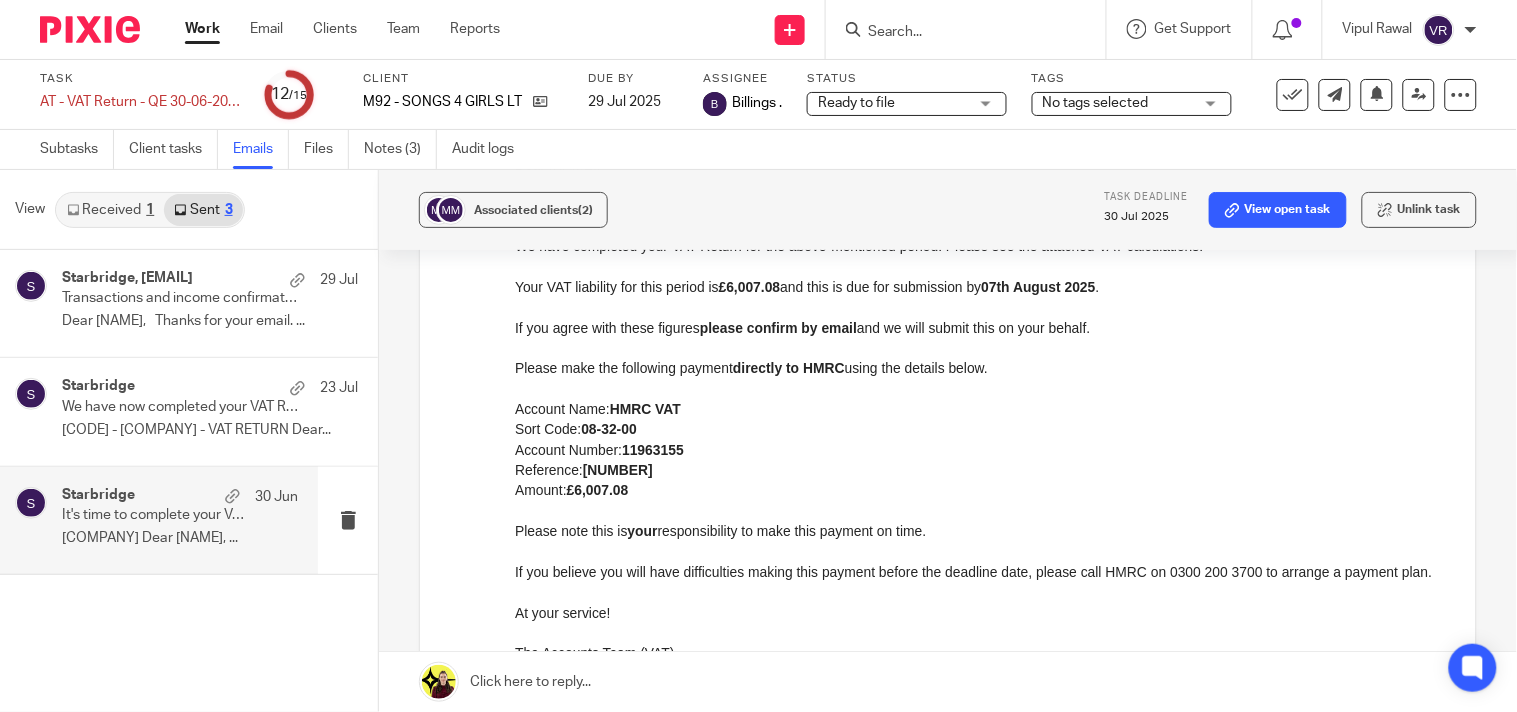 scroll, scrollTop: 0, scrollLeft: 0, axis: both 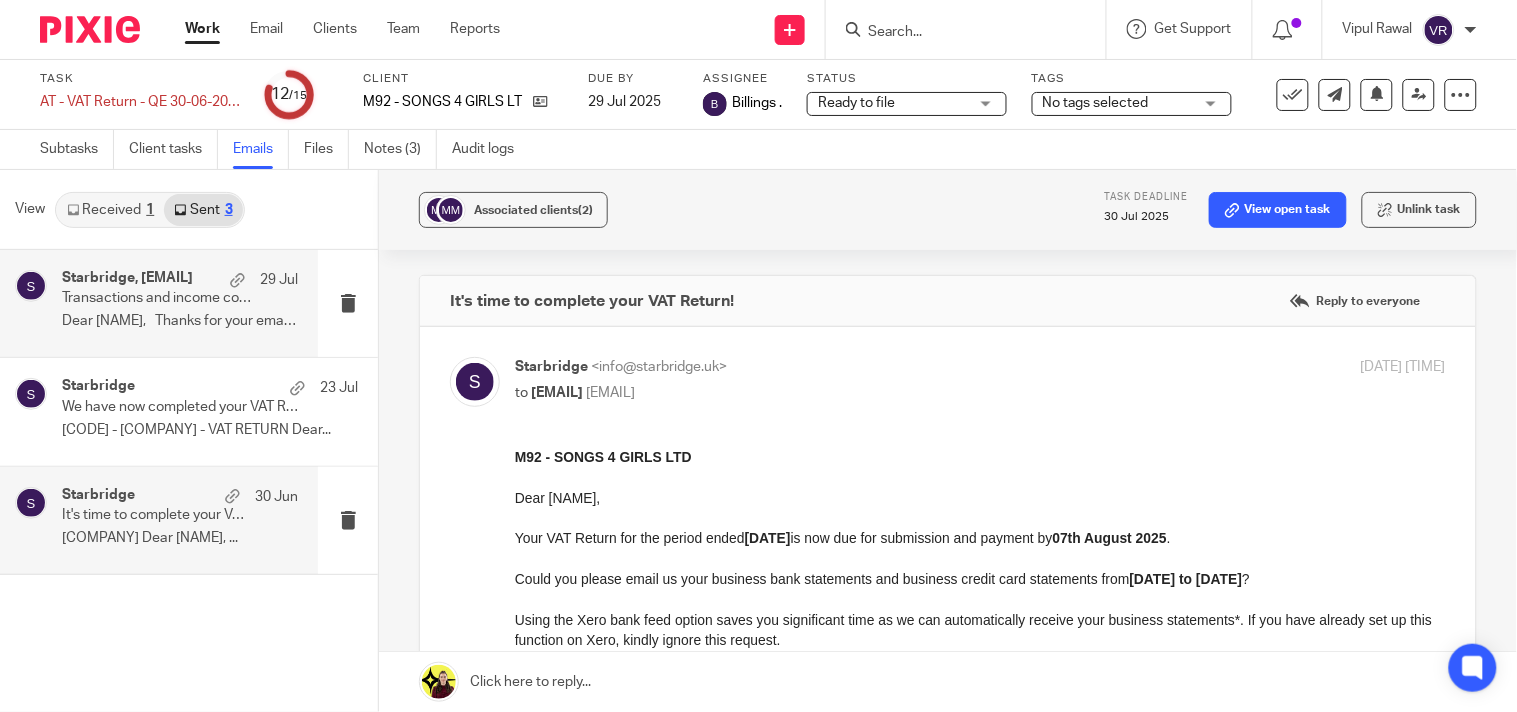 click on "Transactions and income confirmation required to complete your VAT Return" at bounding box center (156, 298) 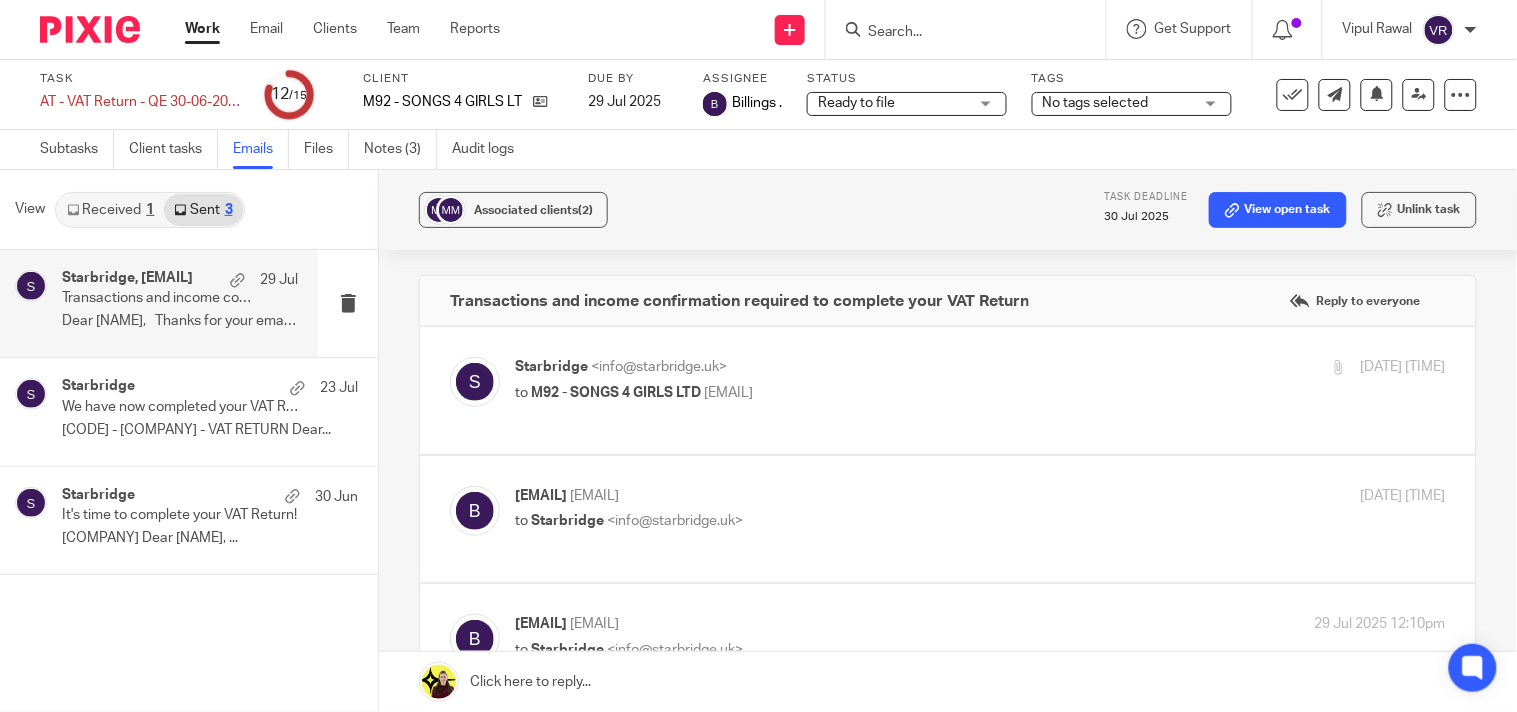 scroll, scrollTop: 0, scrollLeft: 0, axis: both 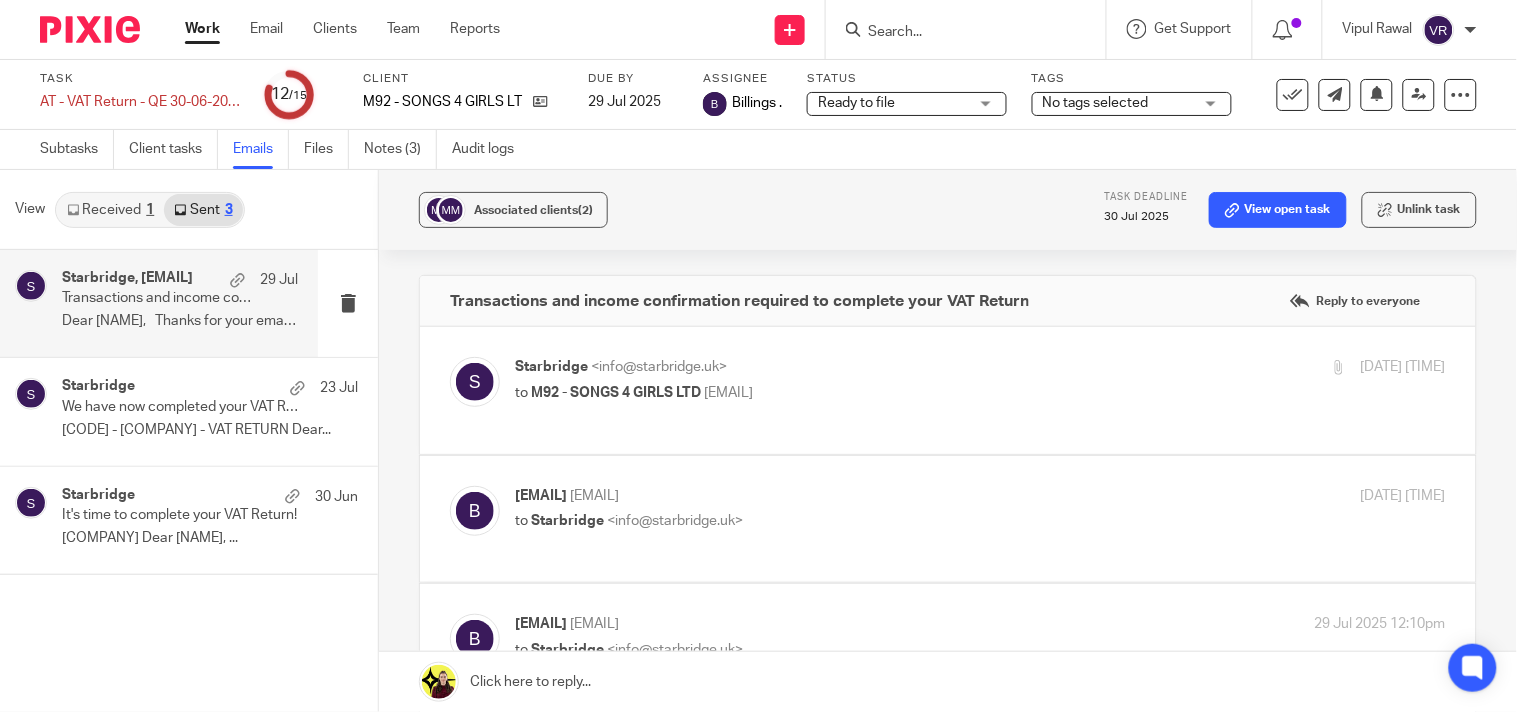 click on "Starbridge
[EMAIL]   to
[COMPANY]
[EMAIL]       [DATE] [TIME]
Forward
Attachments       [FILENAME]" at bounding box center [948, 390] 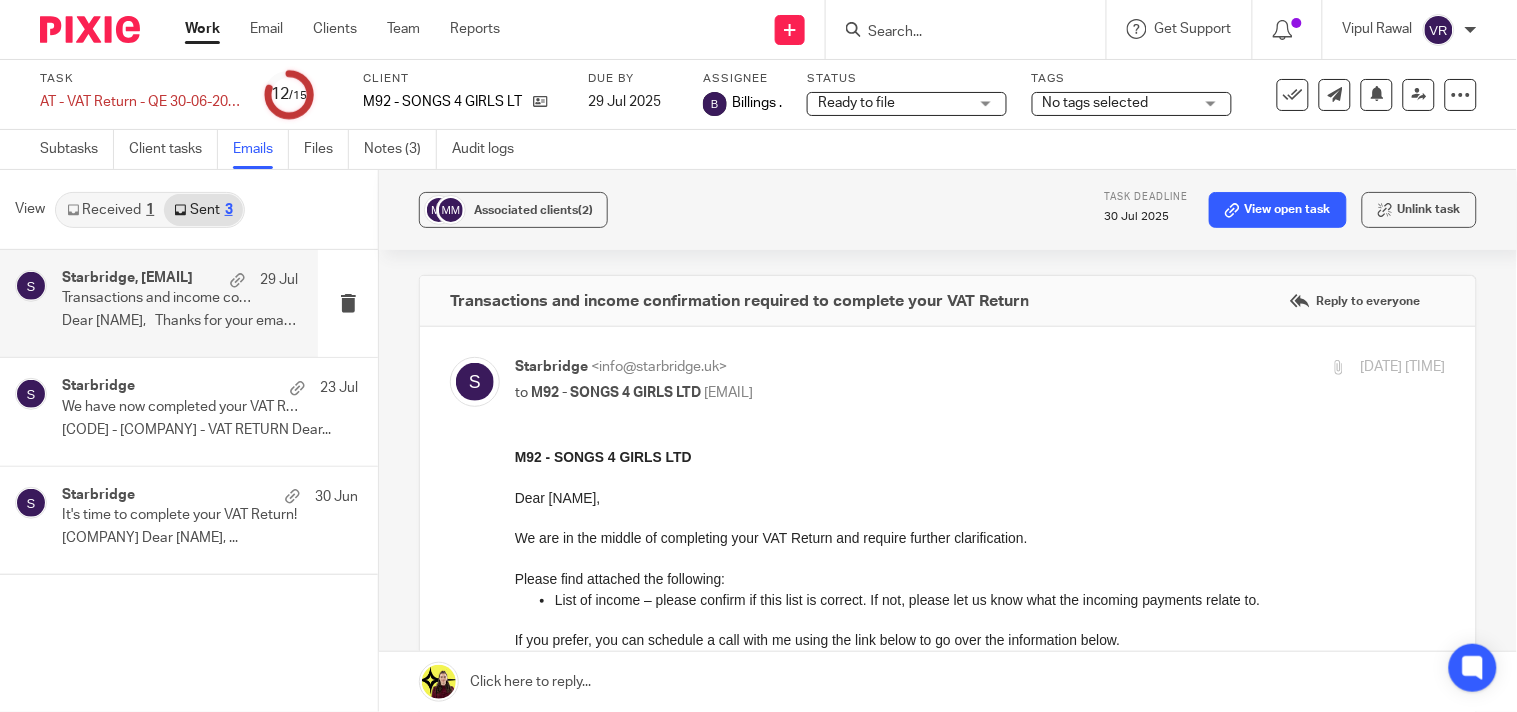 scroll, scrollTop: 0, scrollLeft: 0, axis: both 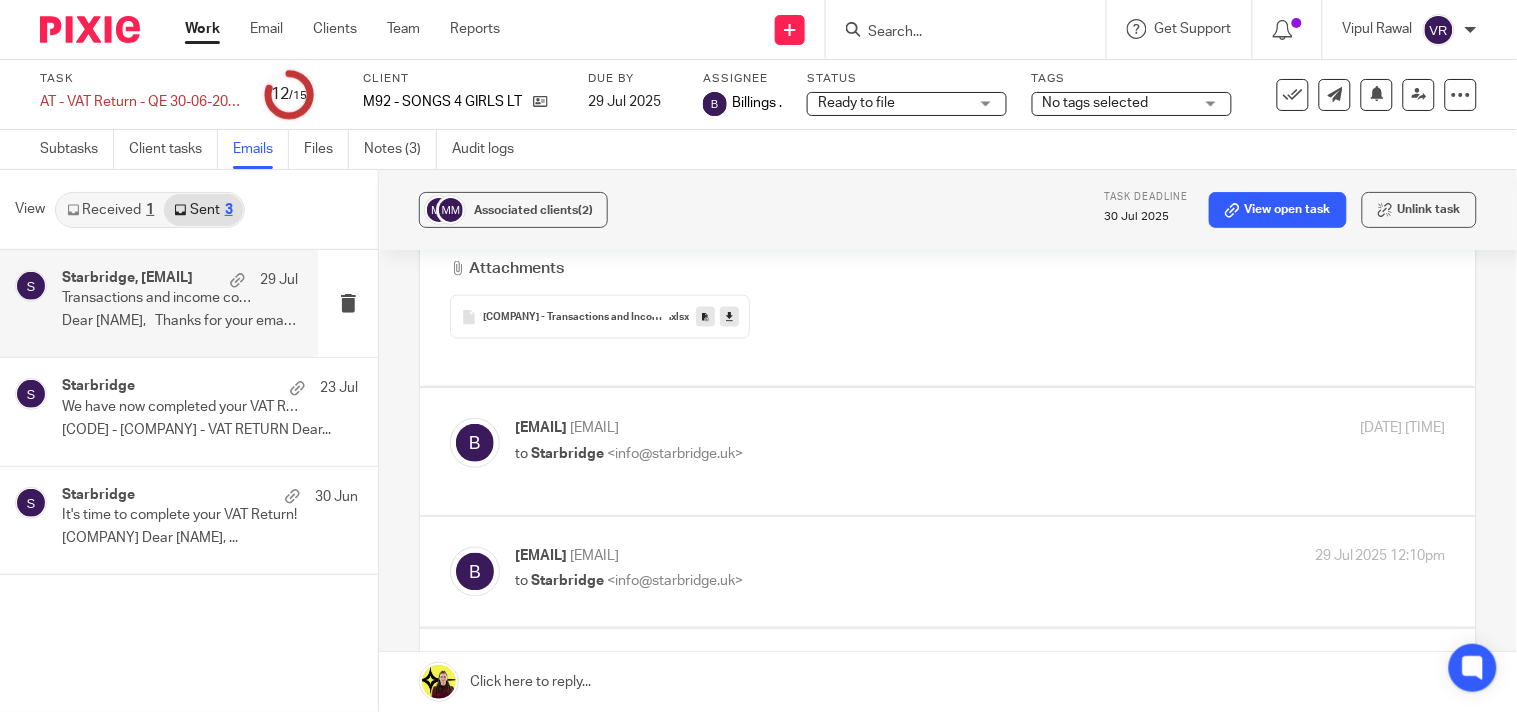 click on "to
Starbridge
[EMAIL]" at bounding box center [825, 454] 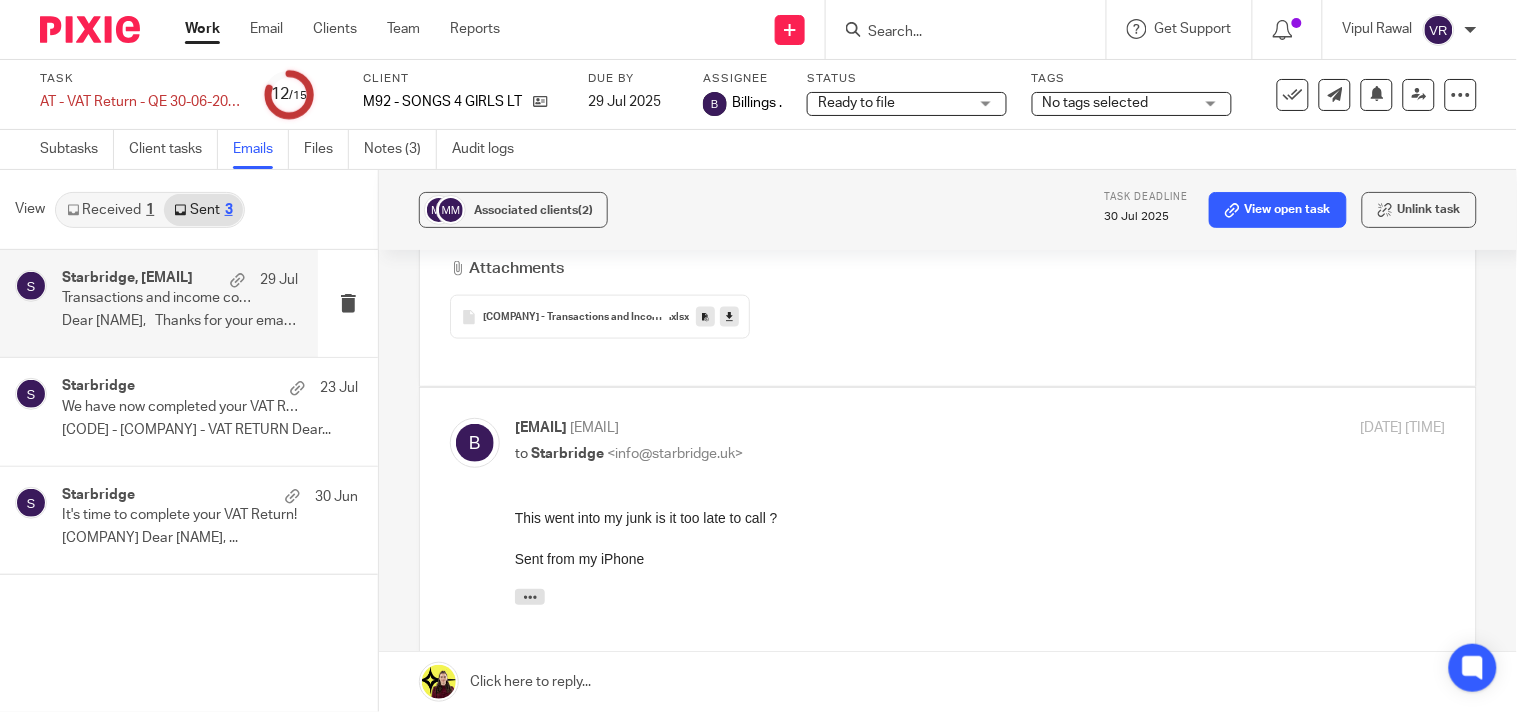 scroll, scrollTop: 0, scrollLeft: 0, axis: both 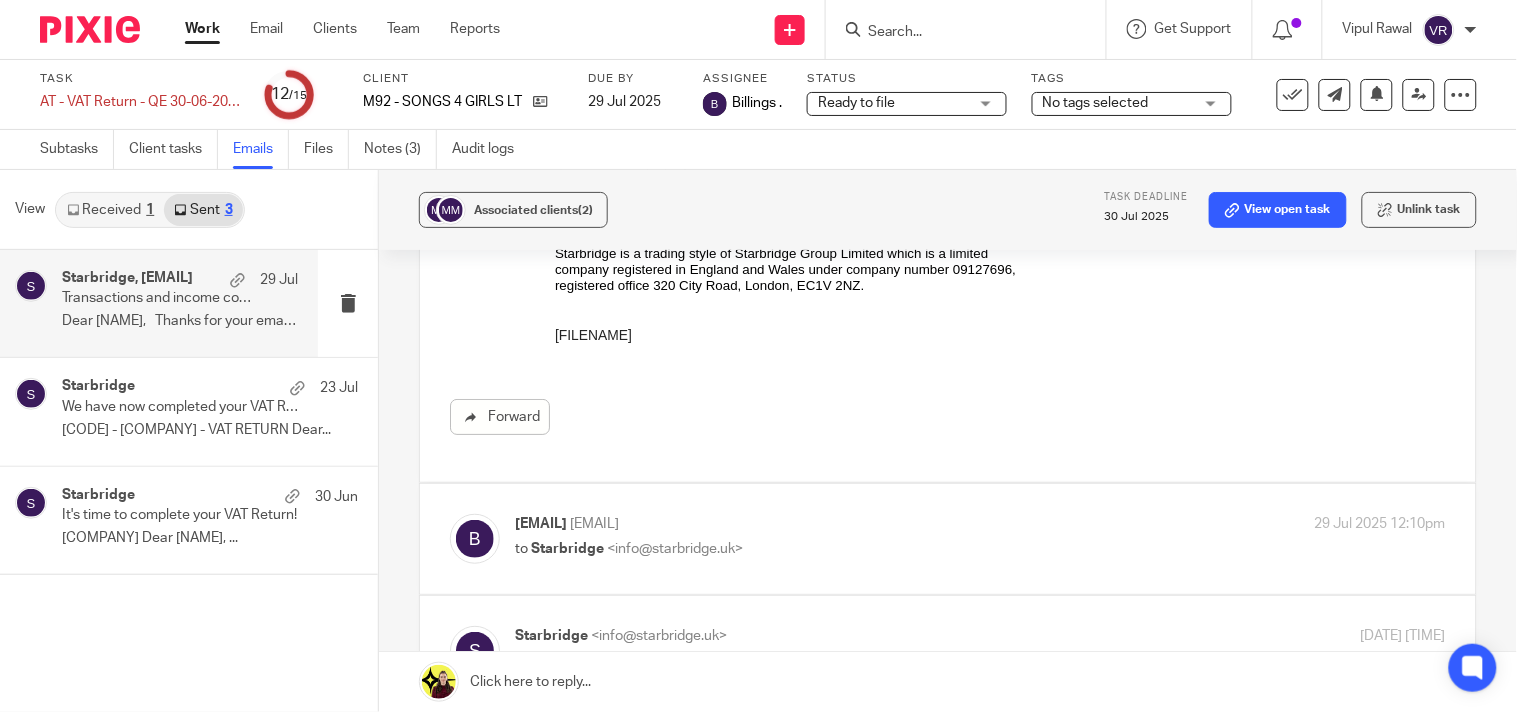 click on "to
Starbridge
[EMAIL]" at bounding box center (825, 549) 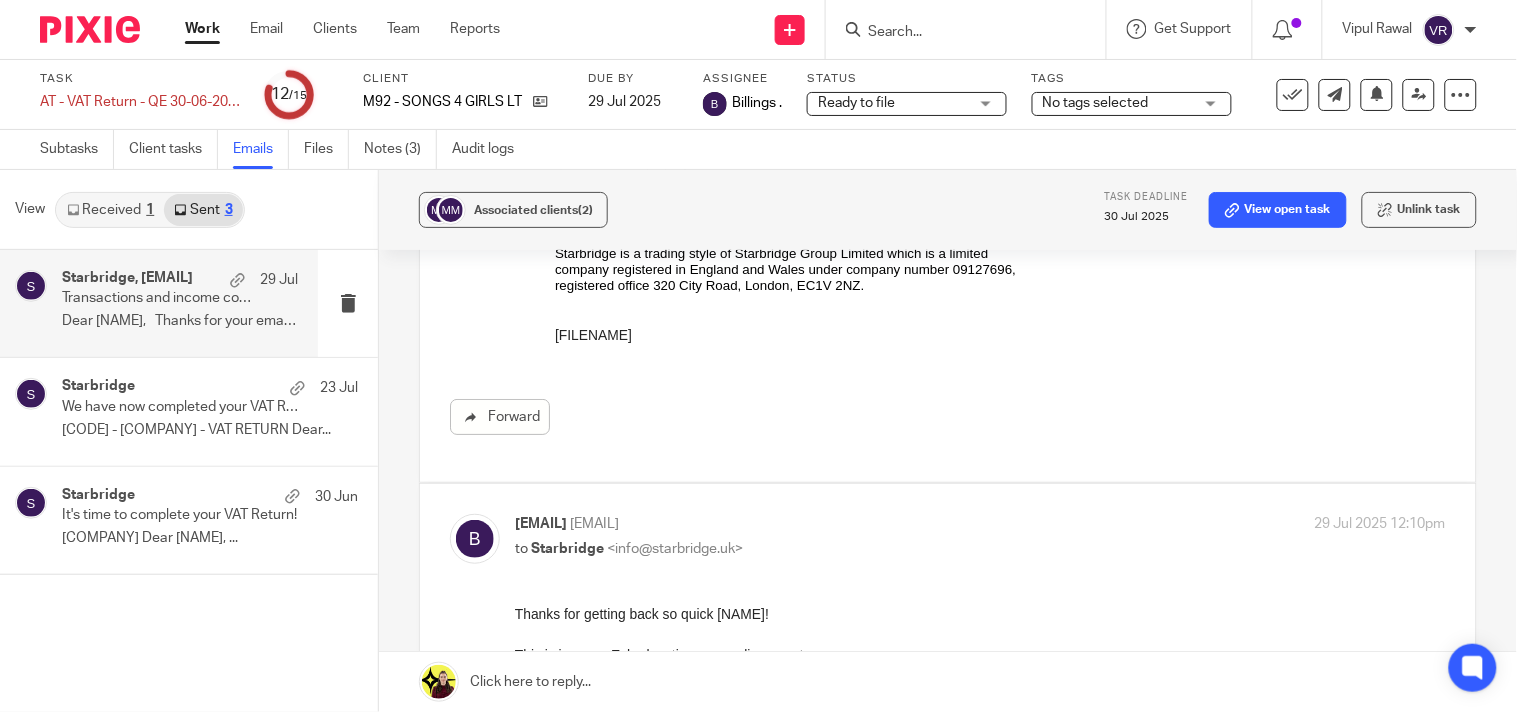 scroll, scrollTop: 0, scrollLeft: 0, axis: both 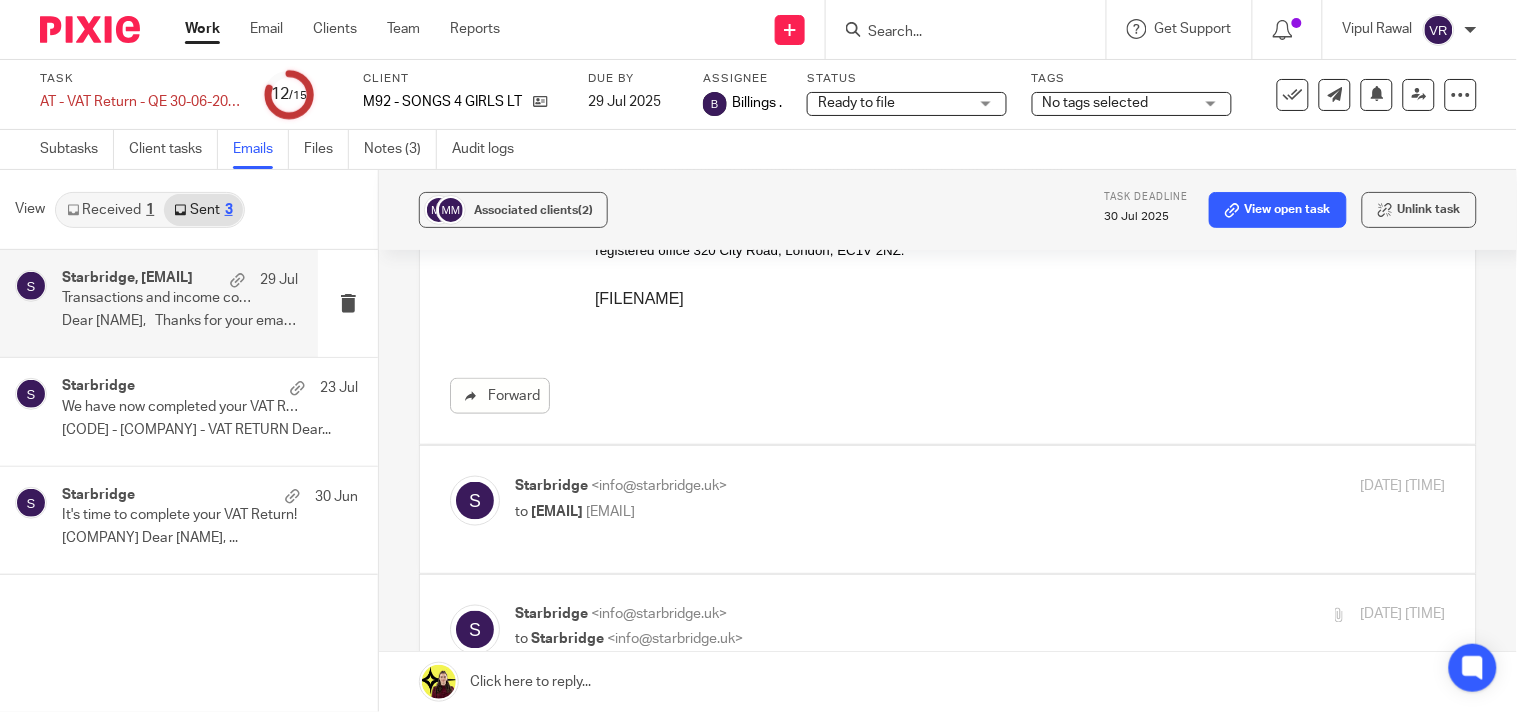 click on "to
[EMAIL]
[EMAIL]" at bounding box center [825, 512] 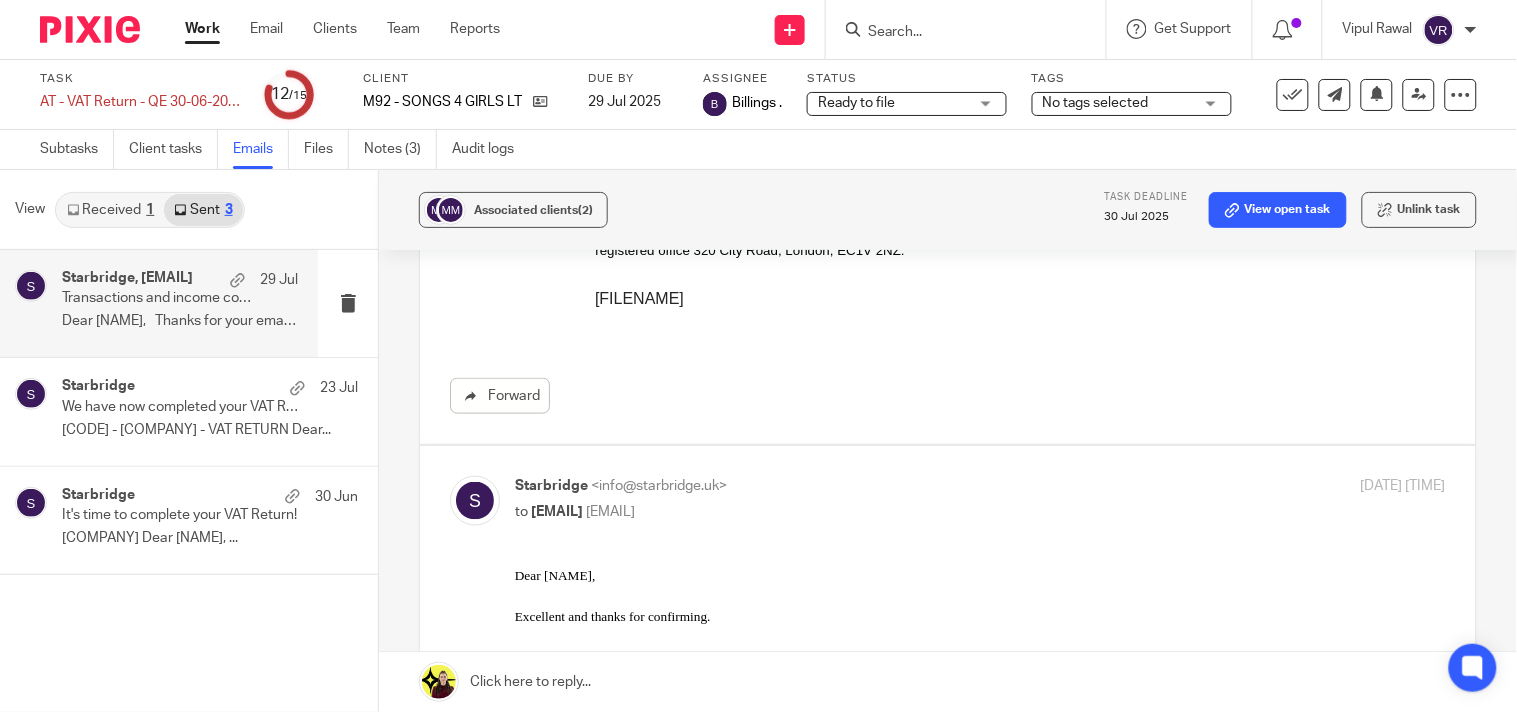 scroll, scrollTop: 0, scrollLeft: 0, axis: both 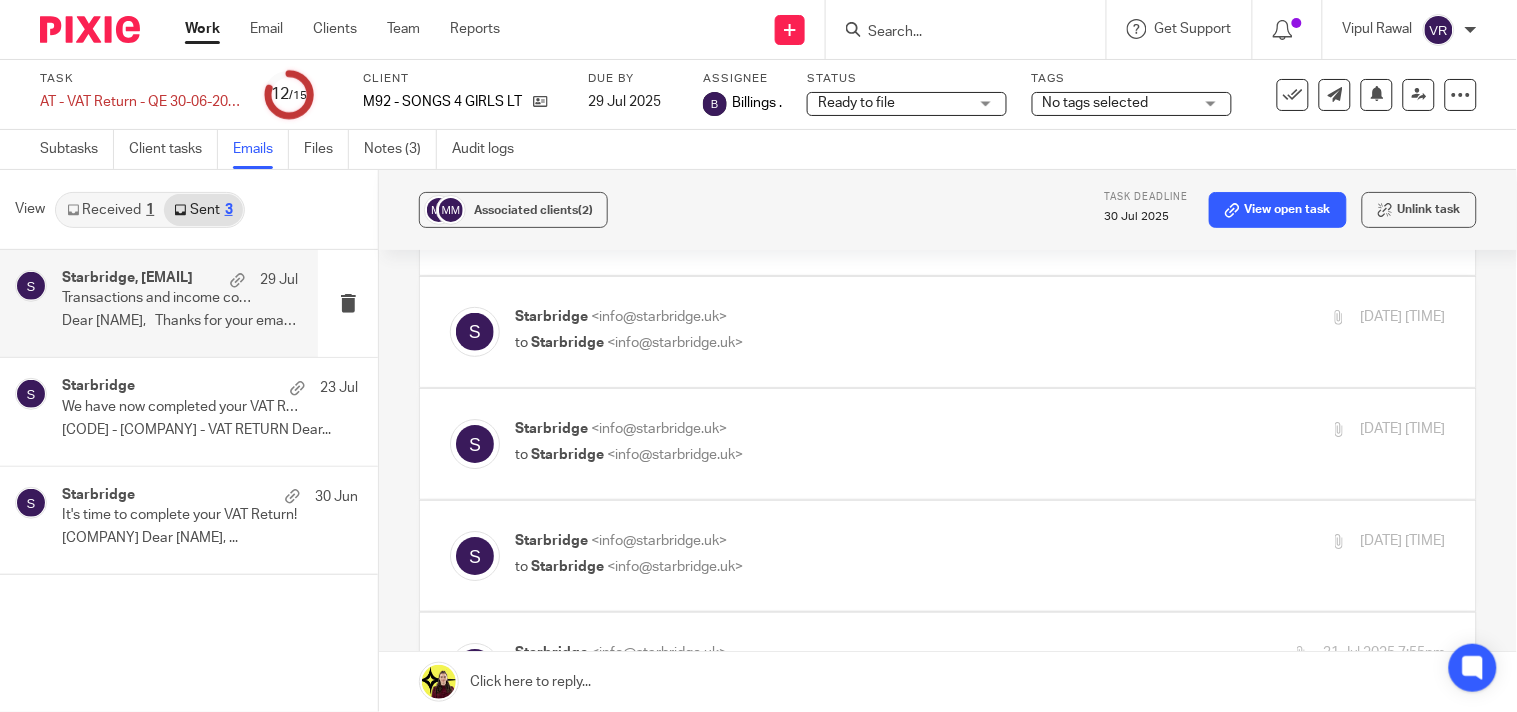 click on "to
Starbridge
[EMAIL]" at bounding box center (825, 343) 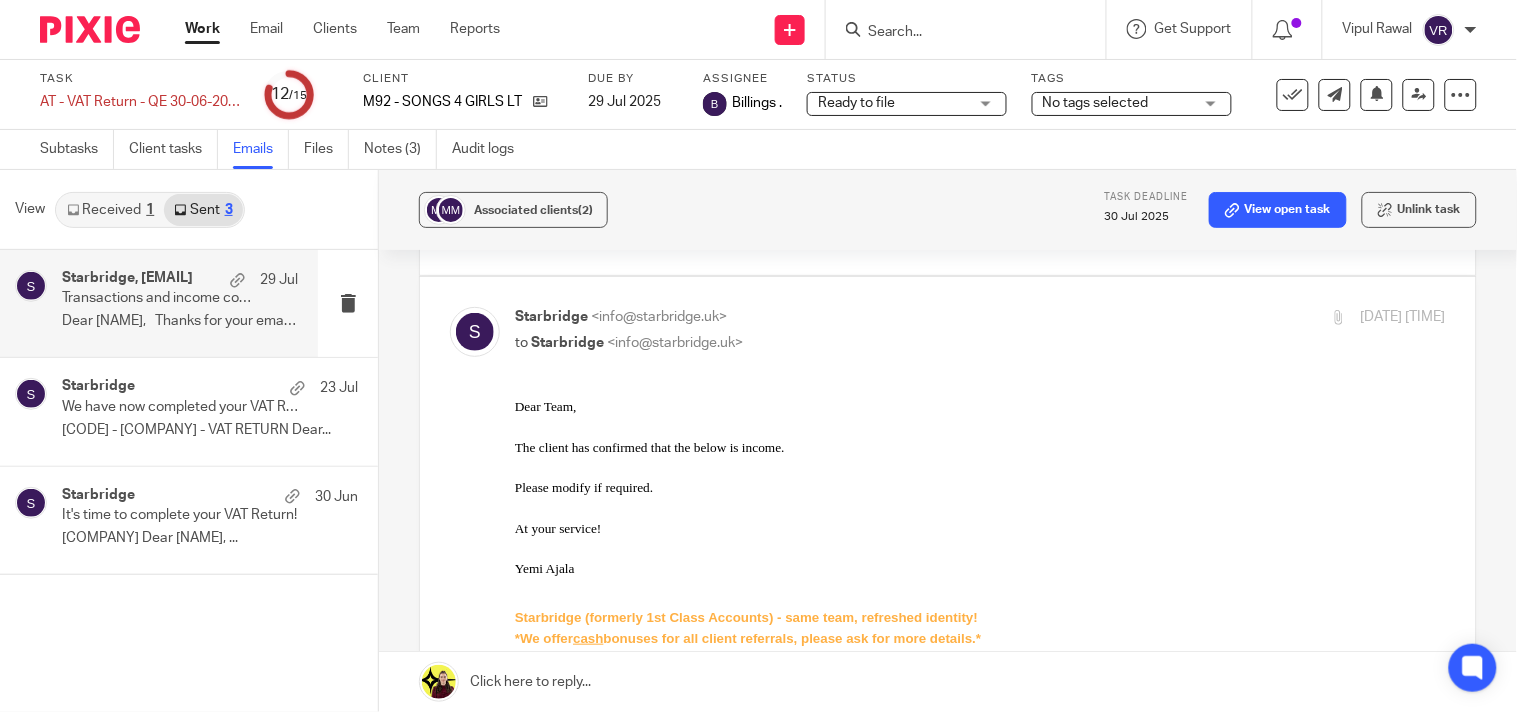 scroll, scrollTop: 0, scrollLeft: 0, axis: both 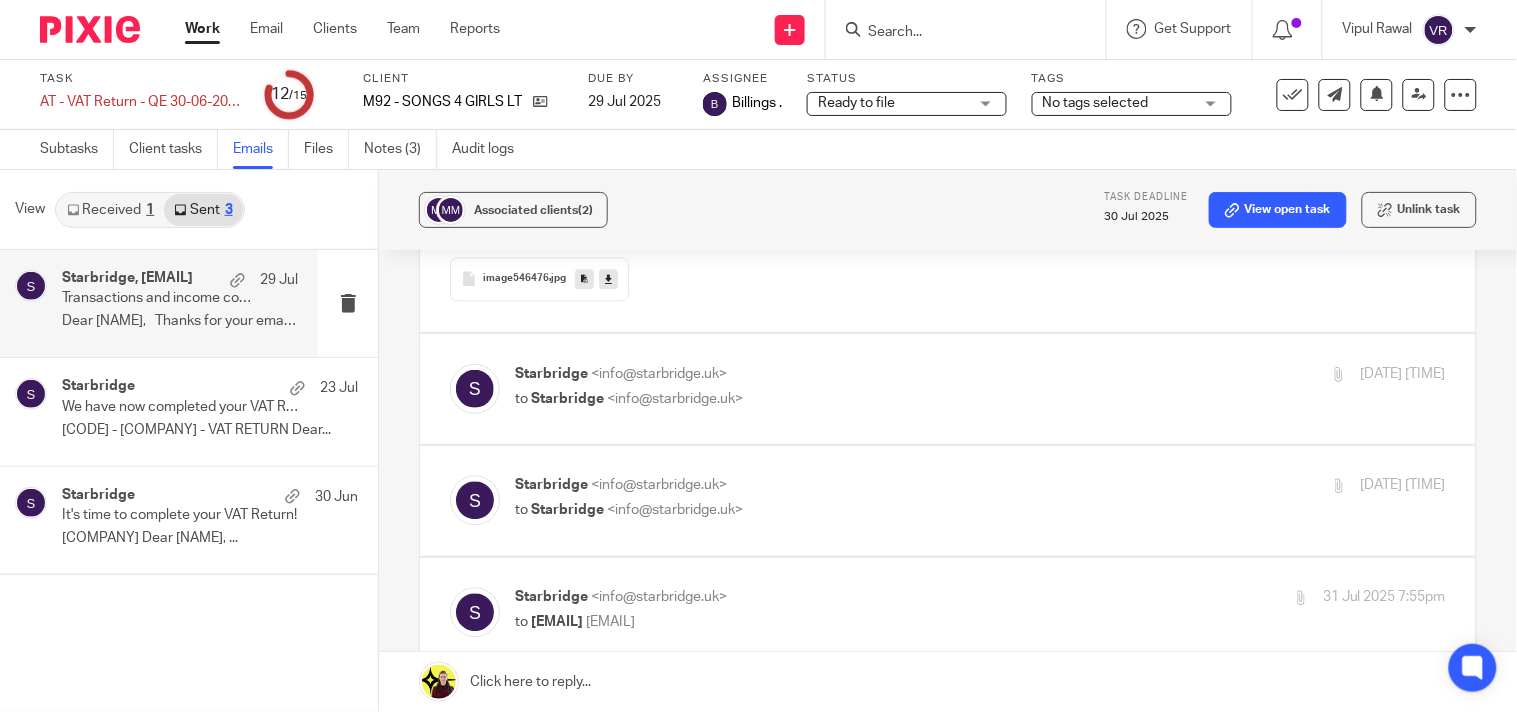 click on "to
Starbridge
[EMAIL]" at bounding box center [825, 399] 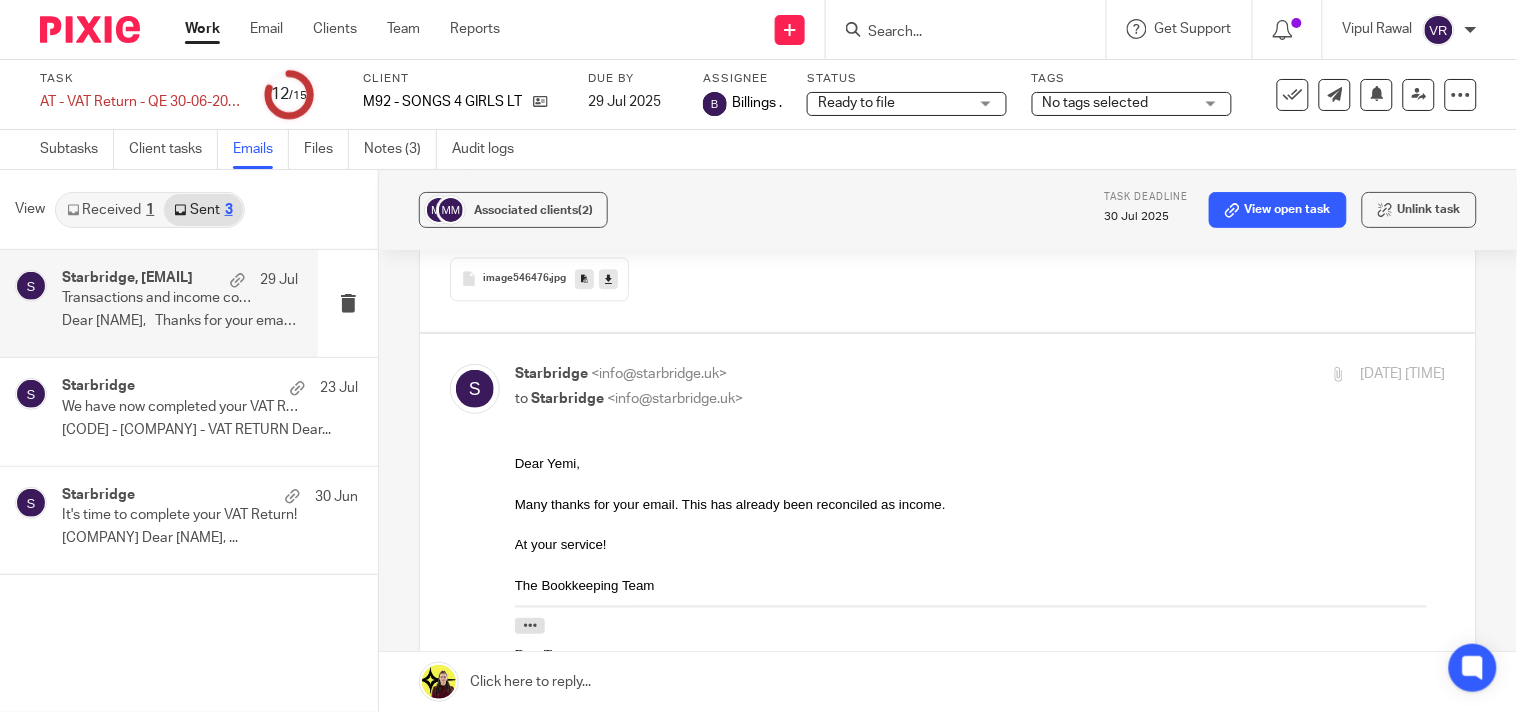 scroll, scrollTop: 0, scrollLeft: 0, axis: both 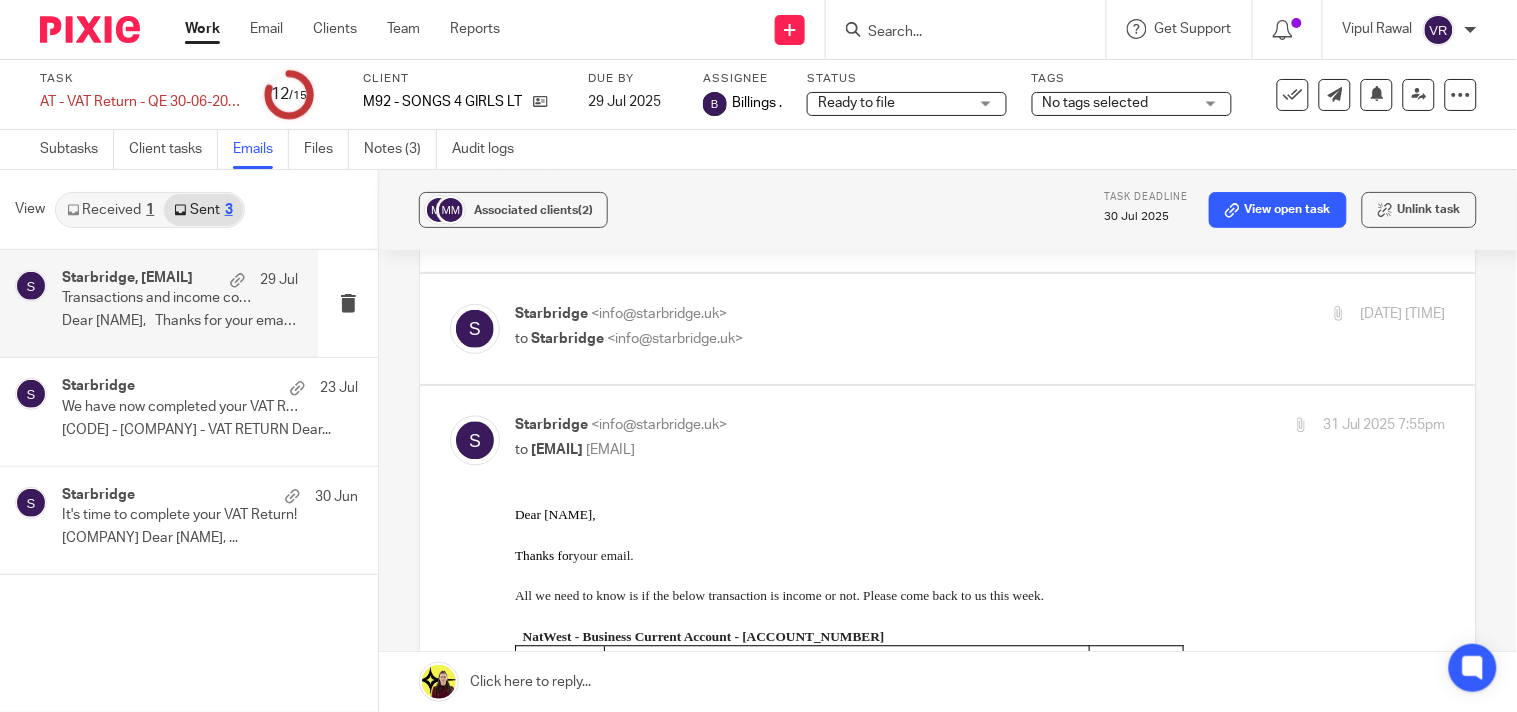 click on "Starbridge
[EMAIL]   to
Starbridge
[EMAIL]" at bounding box center (825, 327) 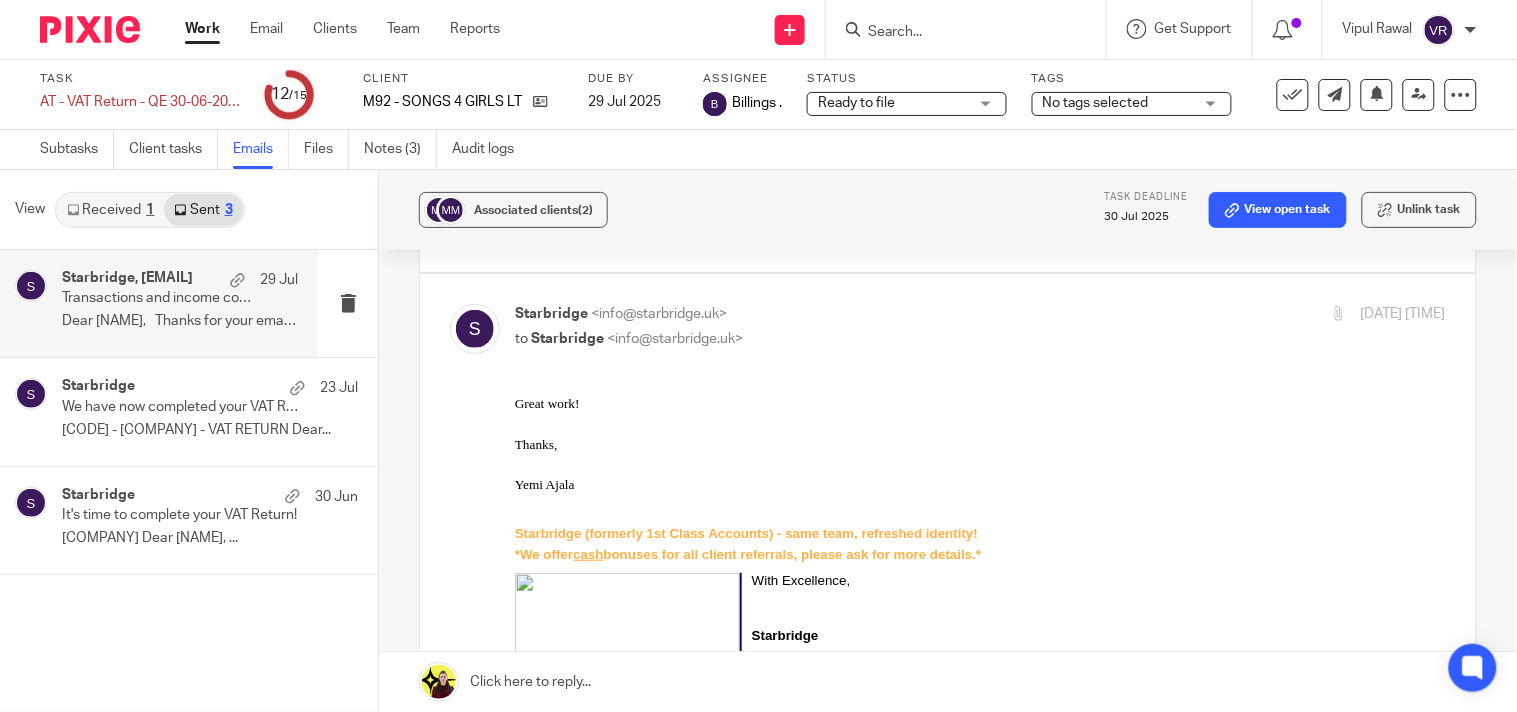 scroll, scrollTop: 0, scrollLeft: 0, axis: both 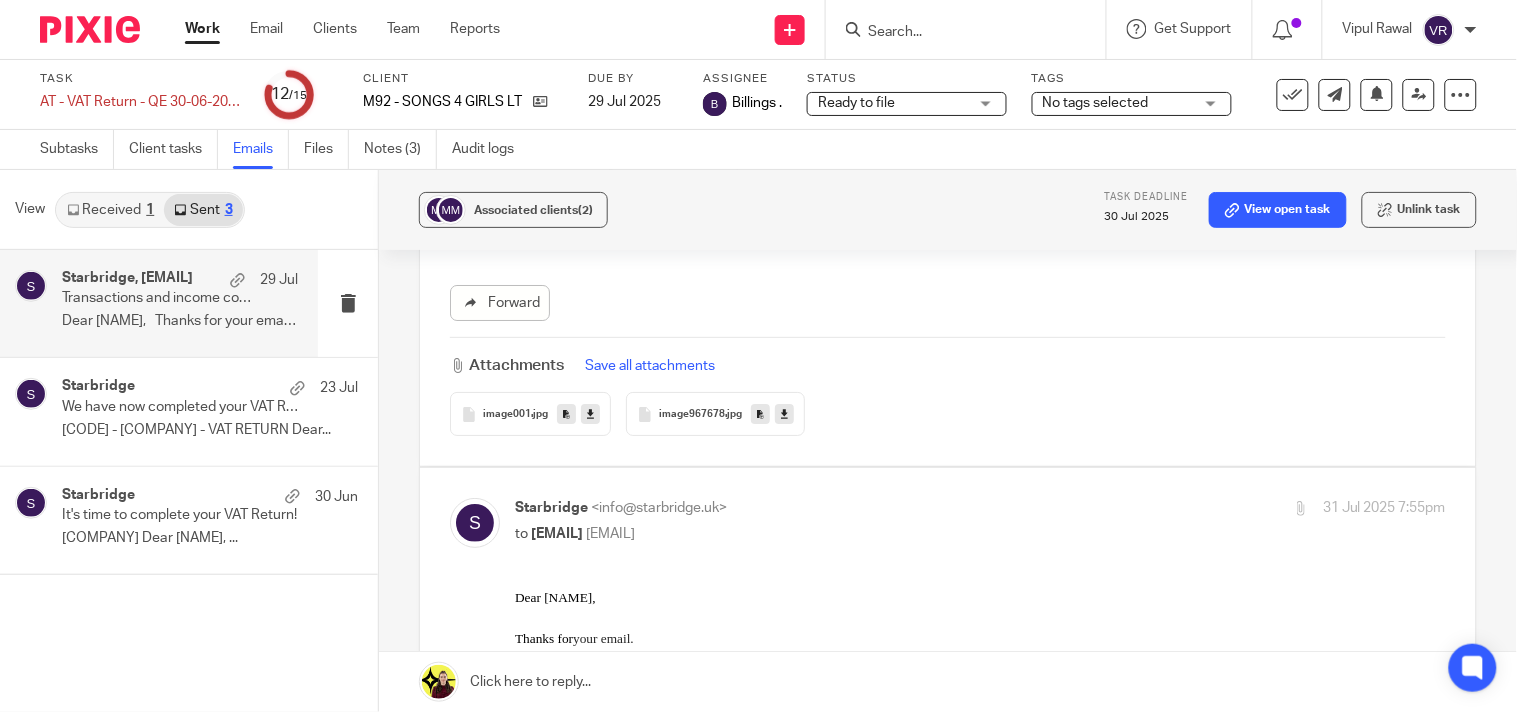 click on "Starbridge
[EMAIL]   to
[EMAIL]
[EMAIL]       [DATE] [TIME]" at bounding box center (980, 523) 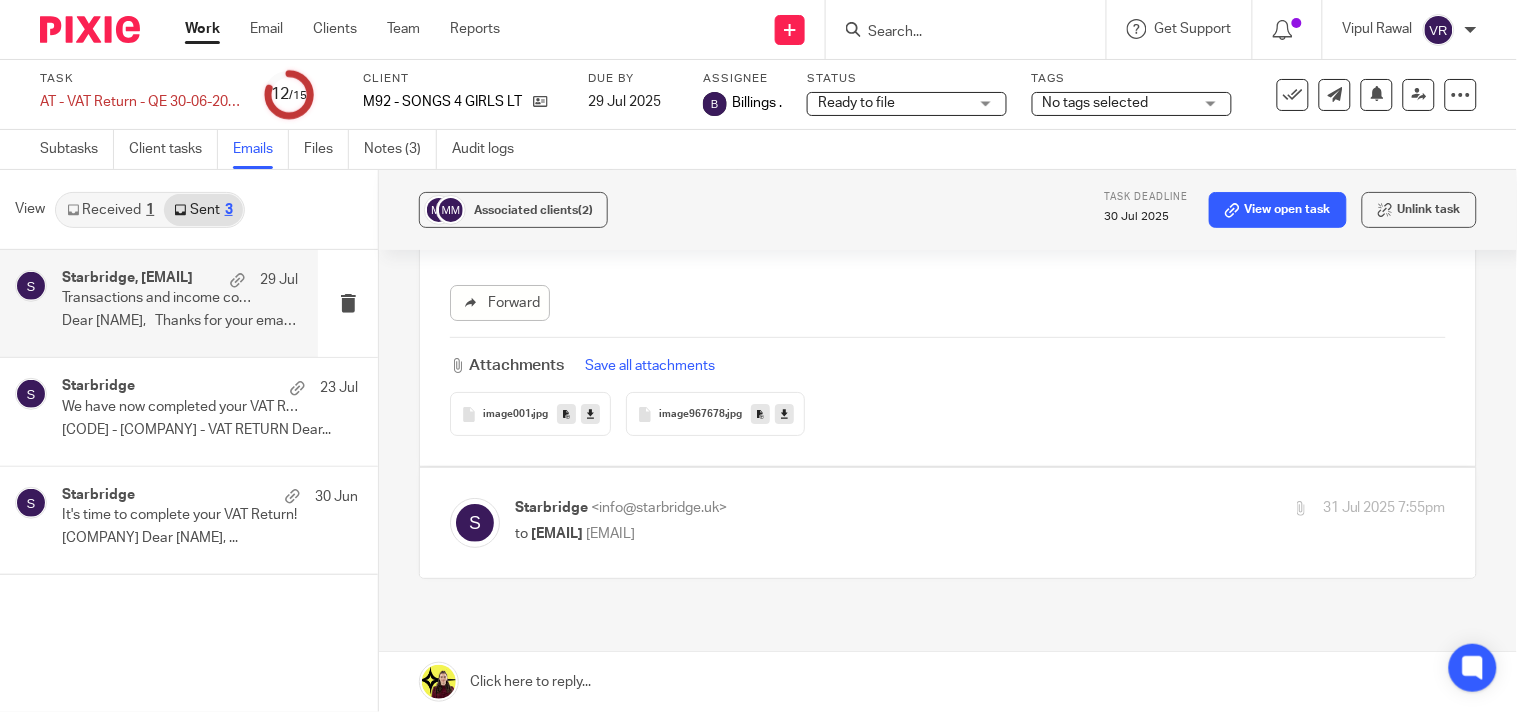 scroll, scrollTop: 19533, scrollLeft: 0, axis: vertical 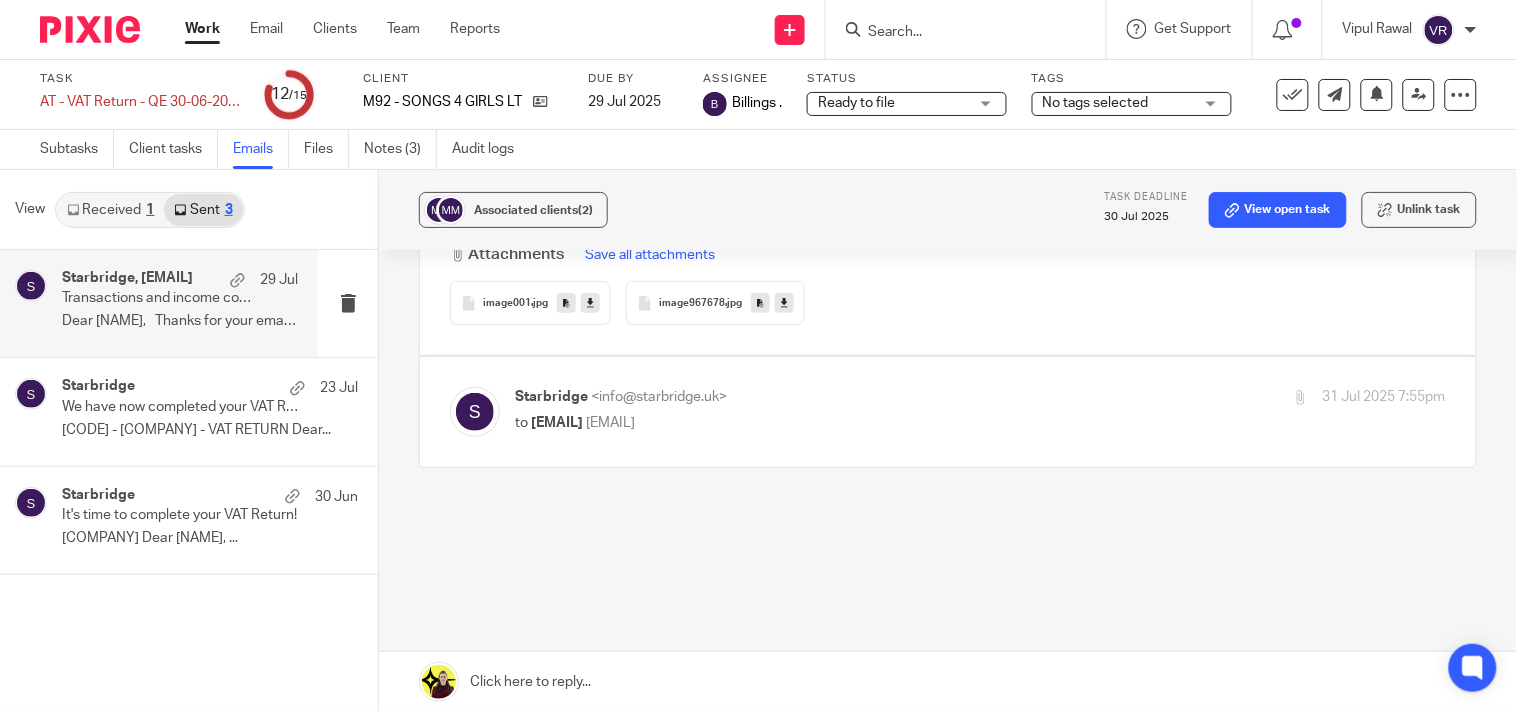 click on "Starbridge
[EMAIL]   to
[EMAIL]
[EMAIL]       [DATE] [TIME]
Forward
Attachments       [FILENAME]" at bounding box center [948, 412] 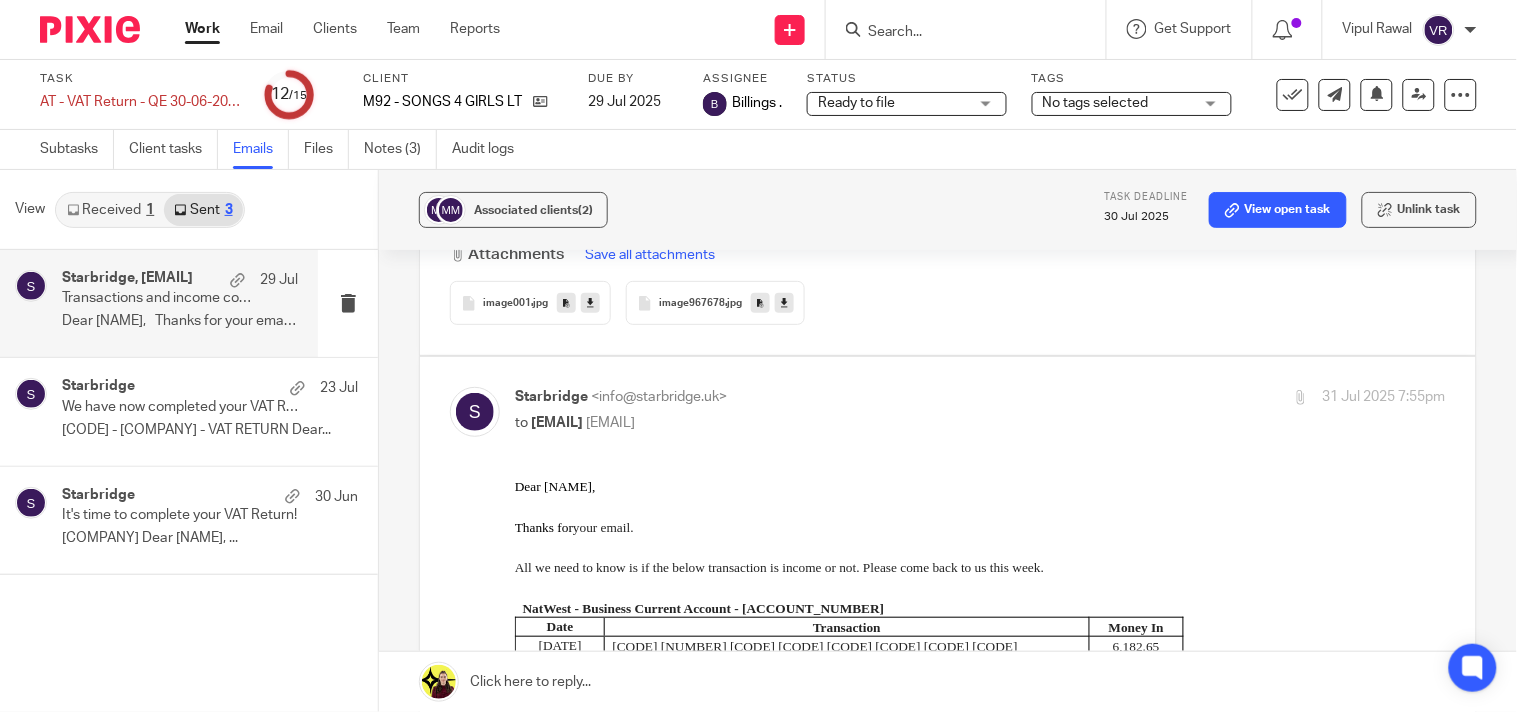scroll, scrollTop: 0, scrollLeft: 0, axis: both 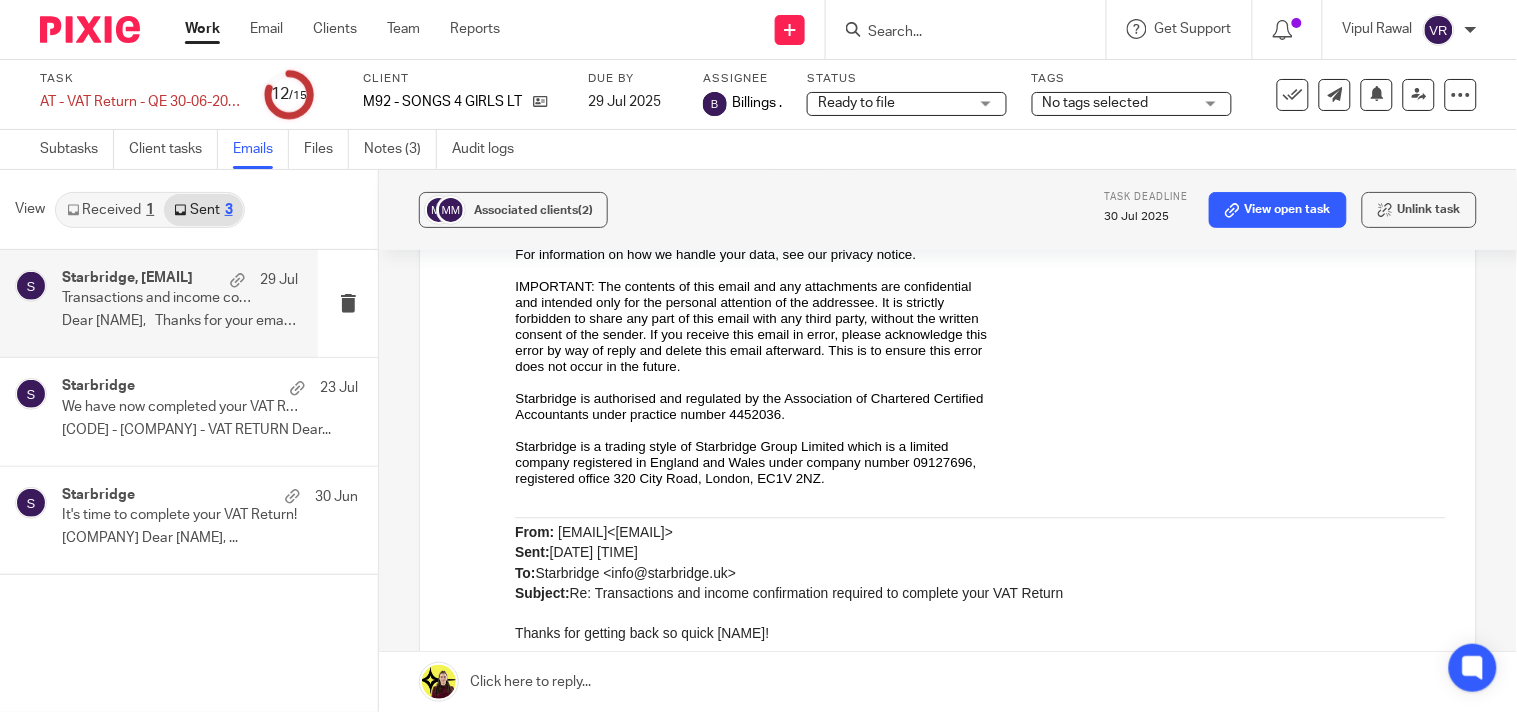 click on "Received
1" at bounding box center (110, 210) 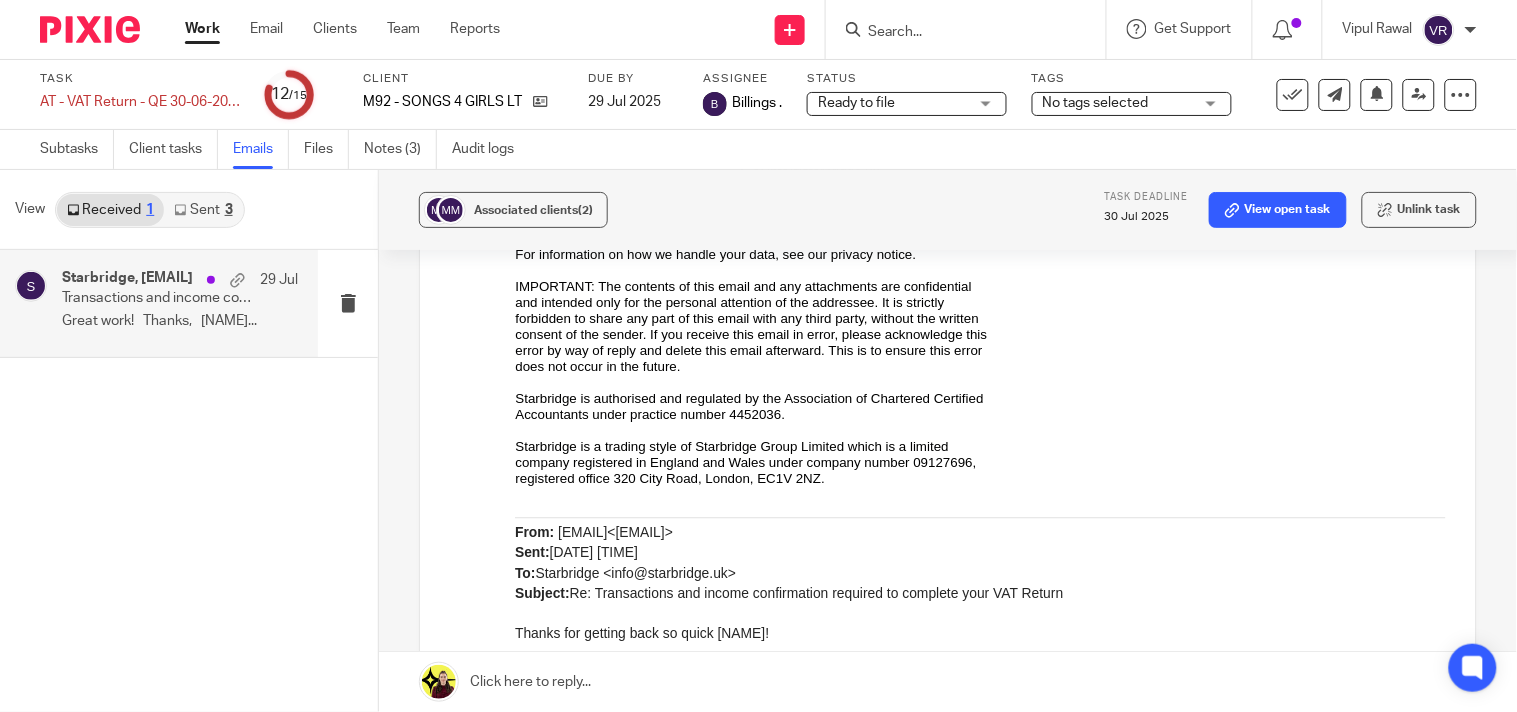 click on "Great work!     Thanks,     [NAME]..." at bounding box center (180, 321) 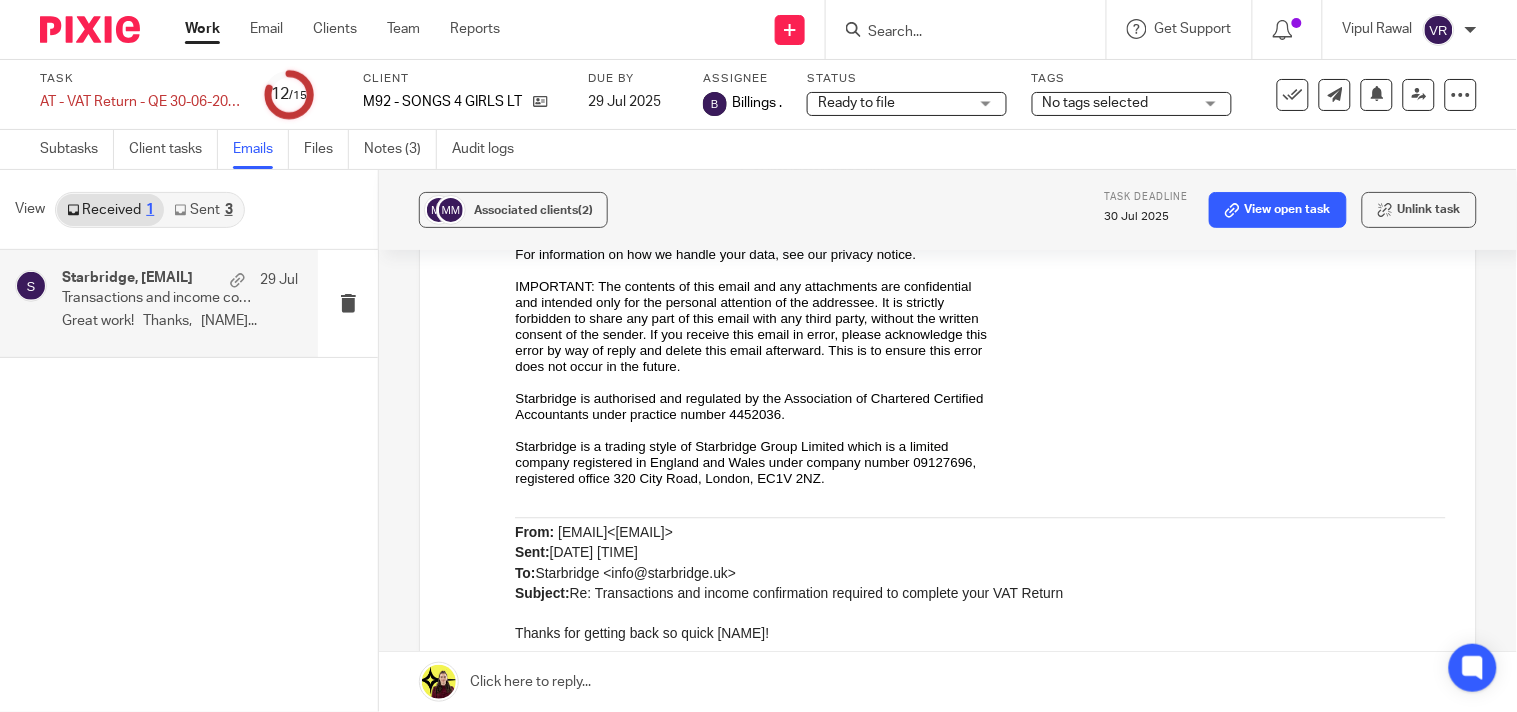 scroll, scrollTop: 0, scrollLeft: 0, axis: both 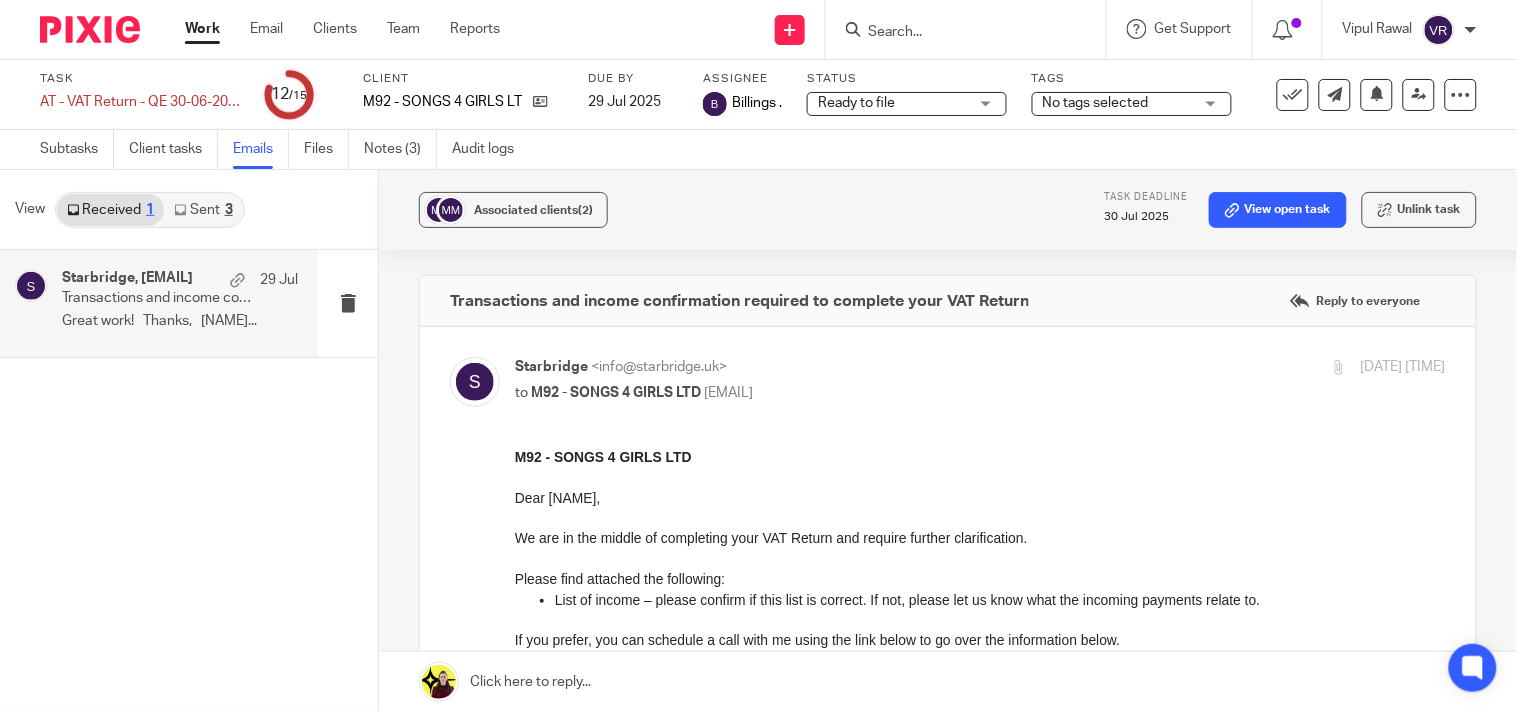 click on "Sent
3" at bounding box center [203, 210] 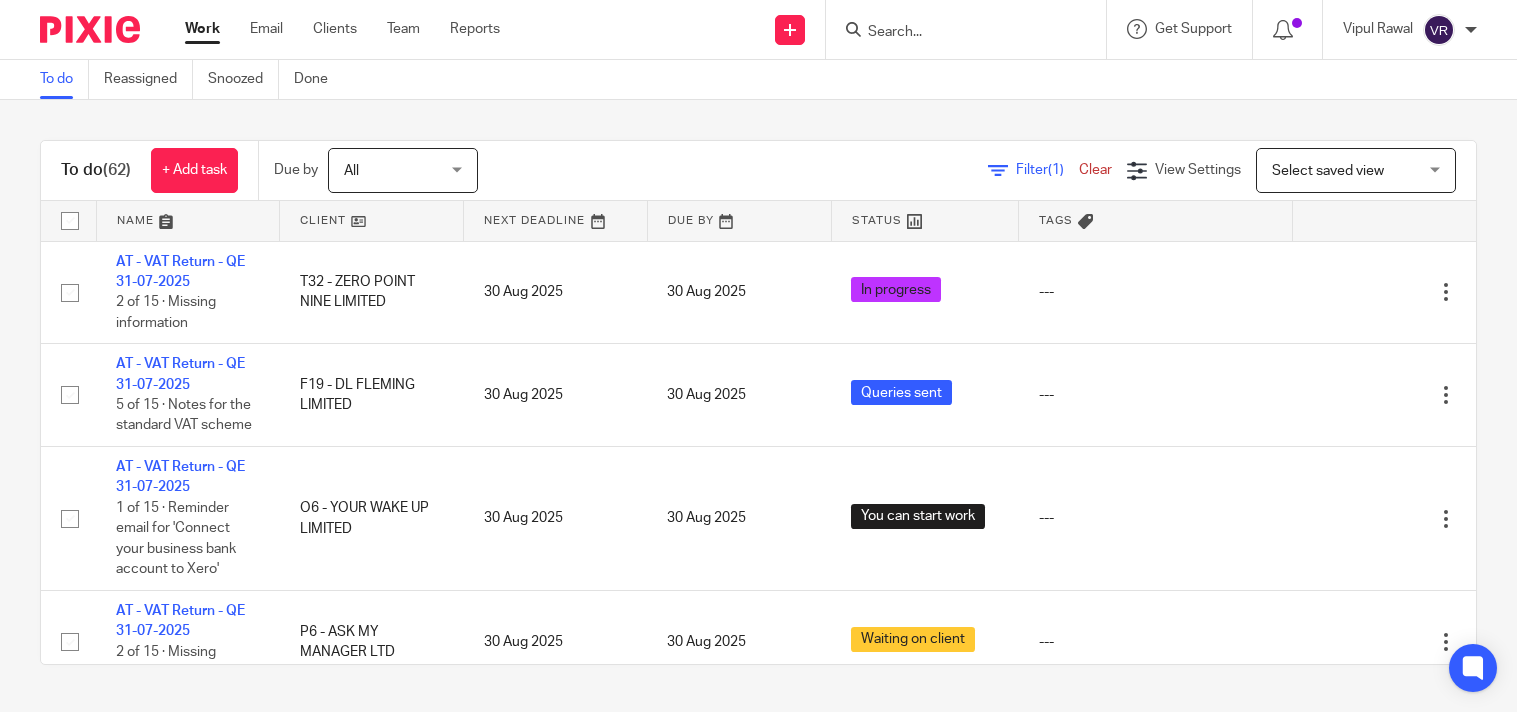 scroll, scrollTop: 0, scrollLeft: 0, axis: both 